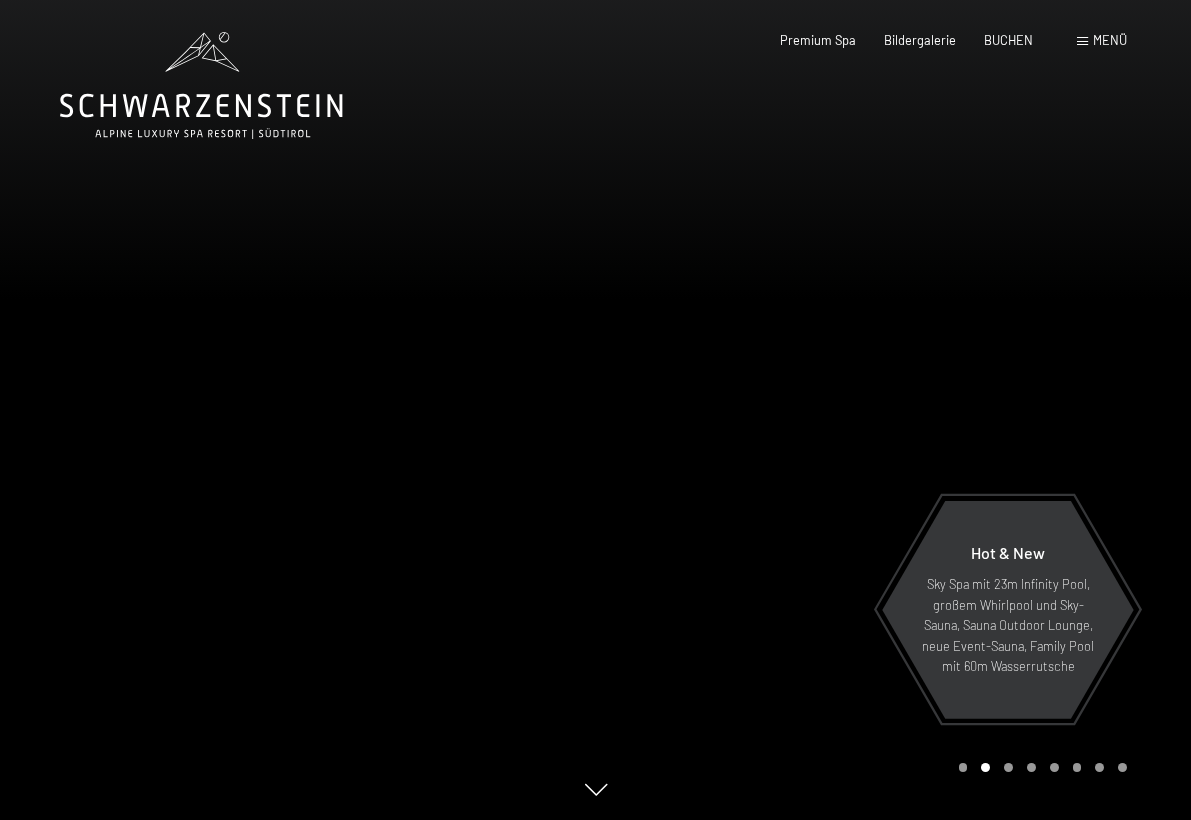 scroll, scrollTop: 0, scrollLeft: 0, axis: both 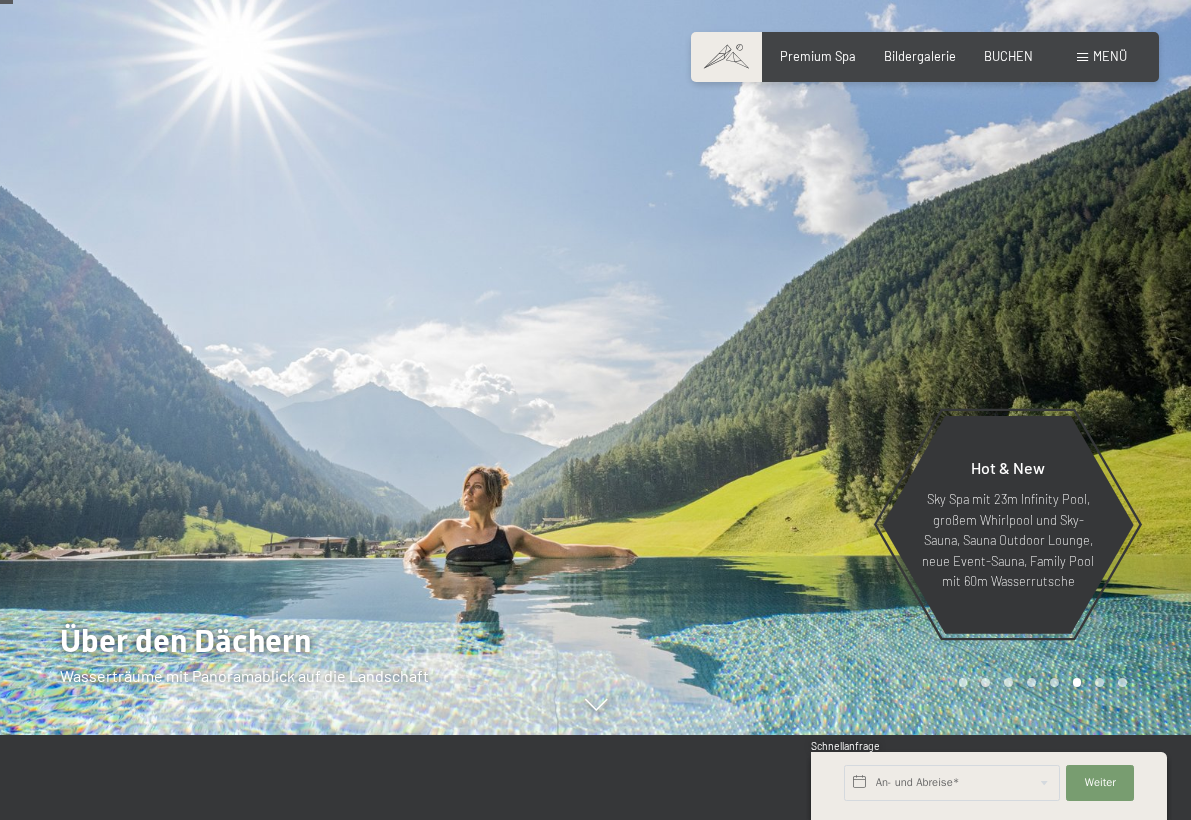 click at bounding box center [894, 325] 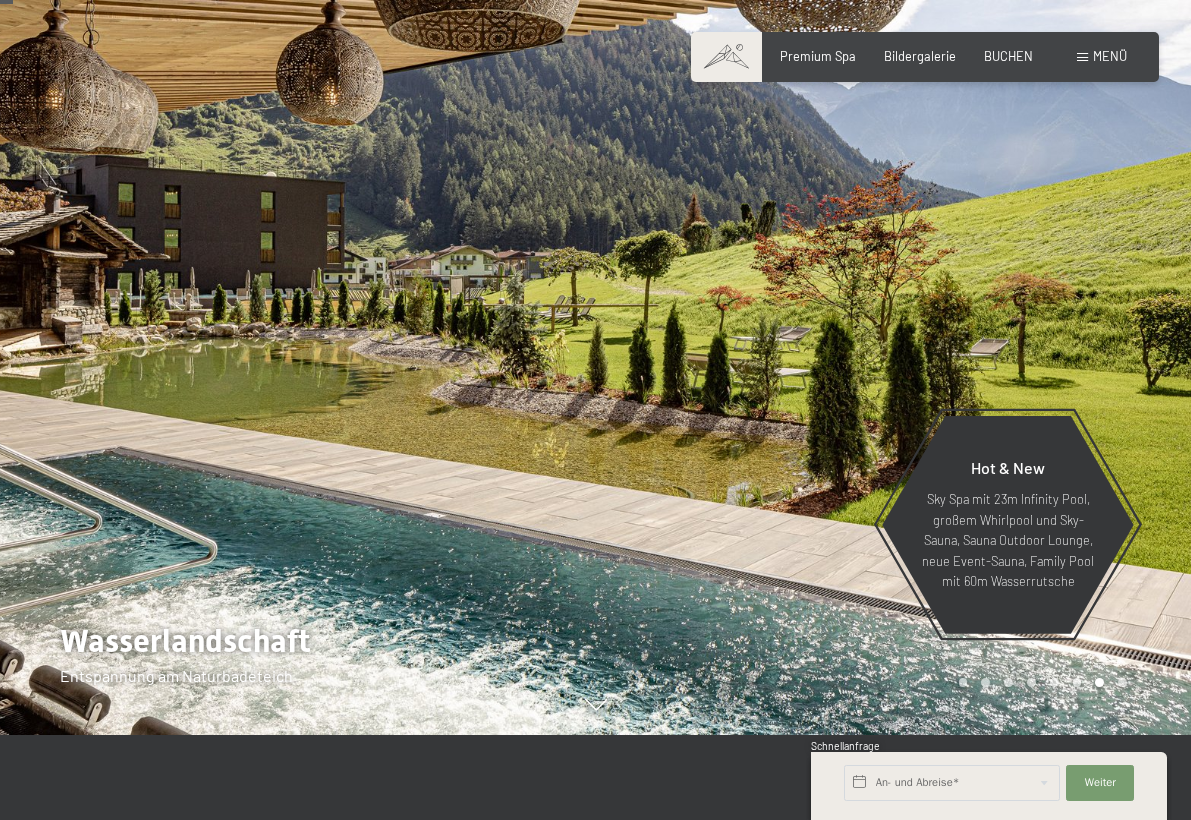 click at bounding box center (894, 325) 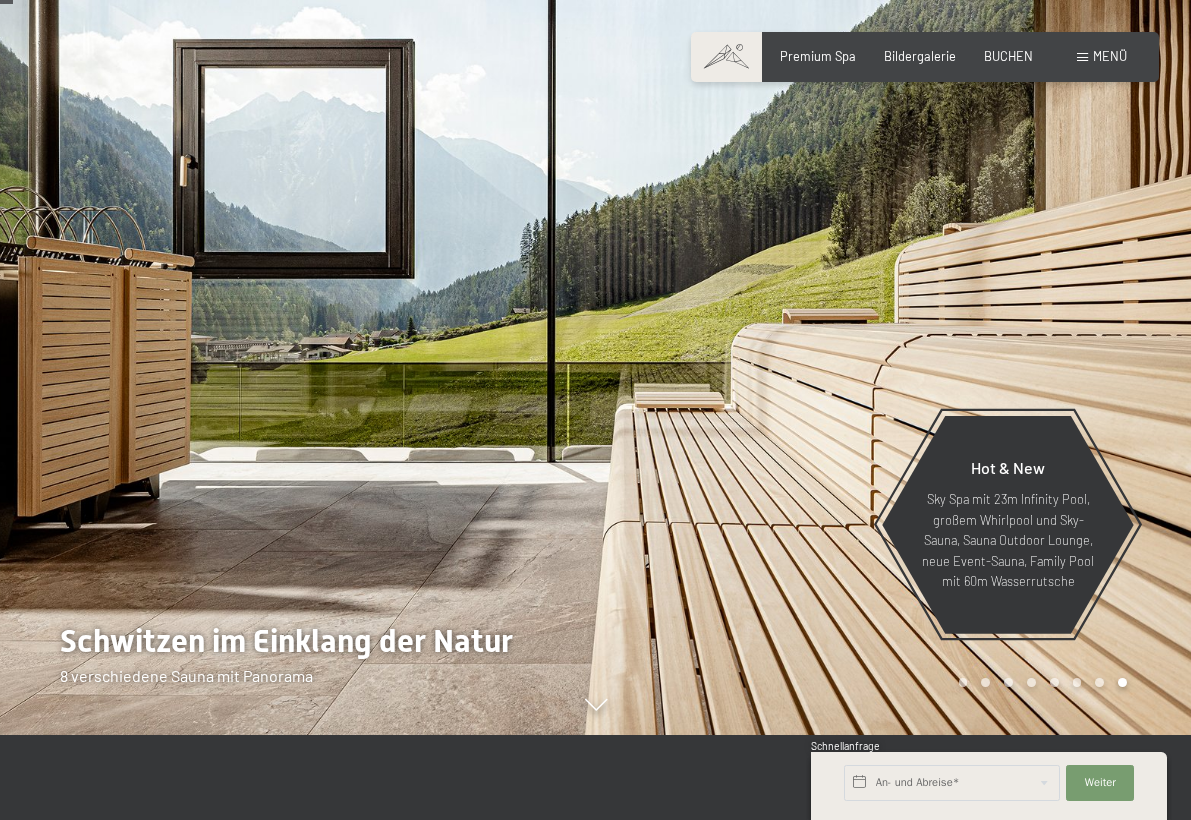 click at bounding box center (894, 325) 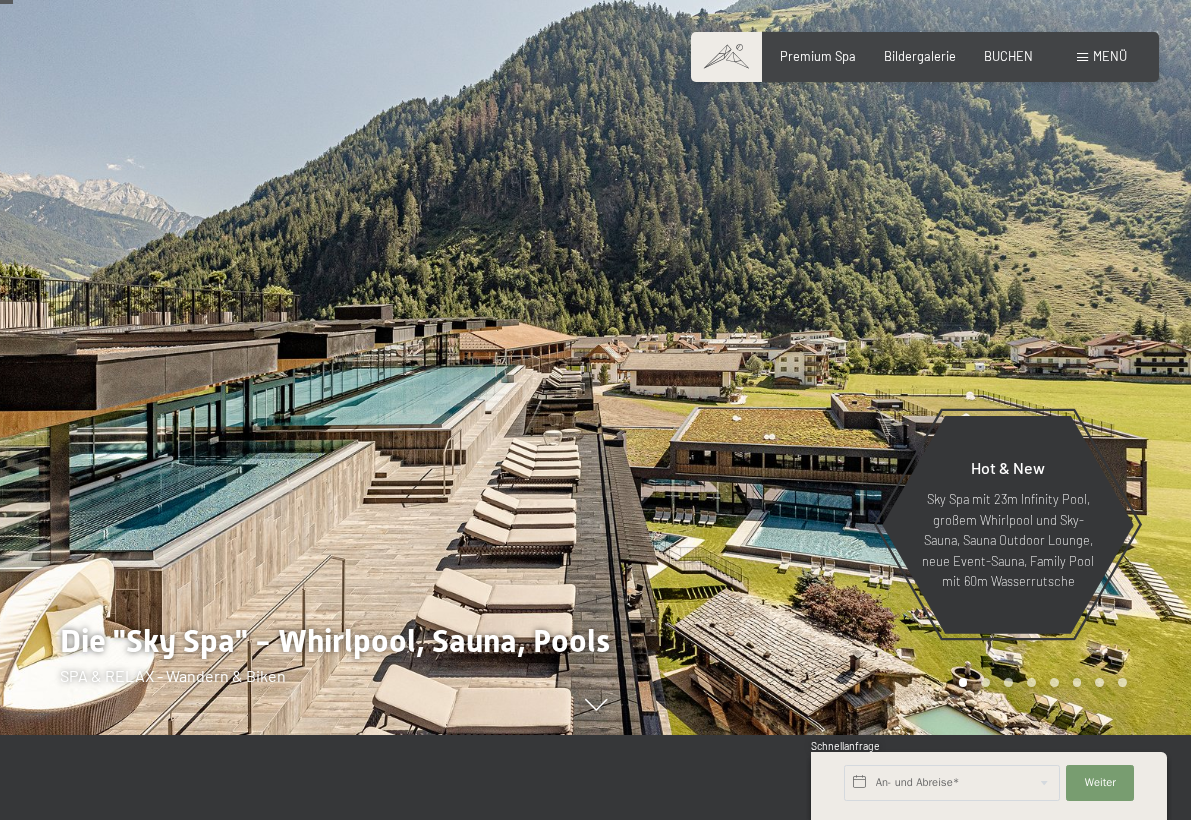 click at bounding box center (894, 325) 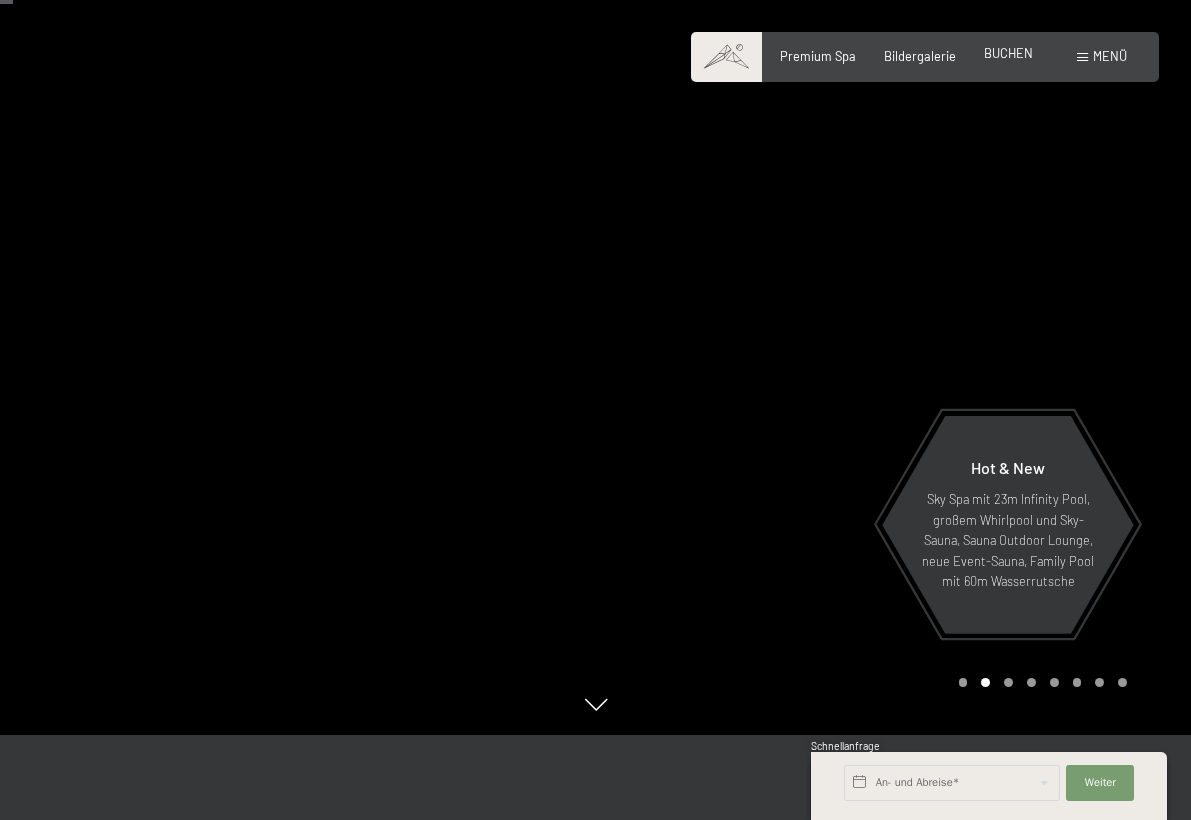 click on "BUCHEN" at bounding box center [1008, 53] 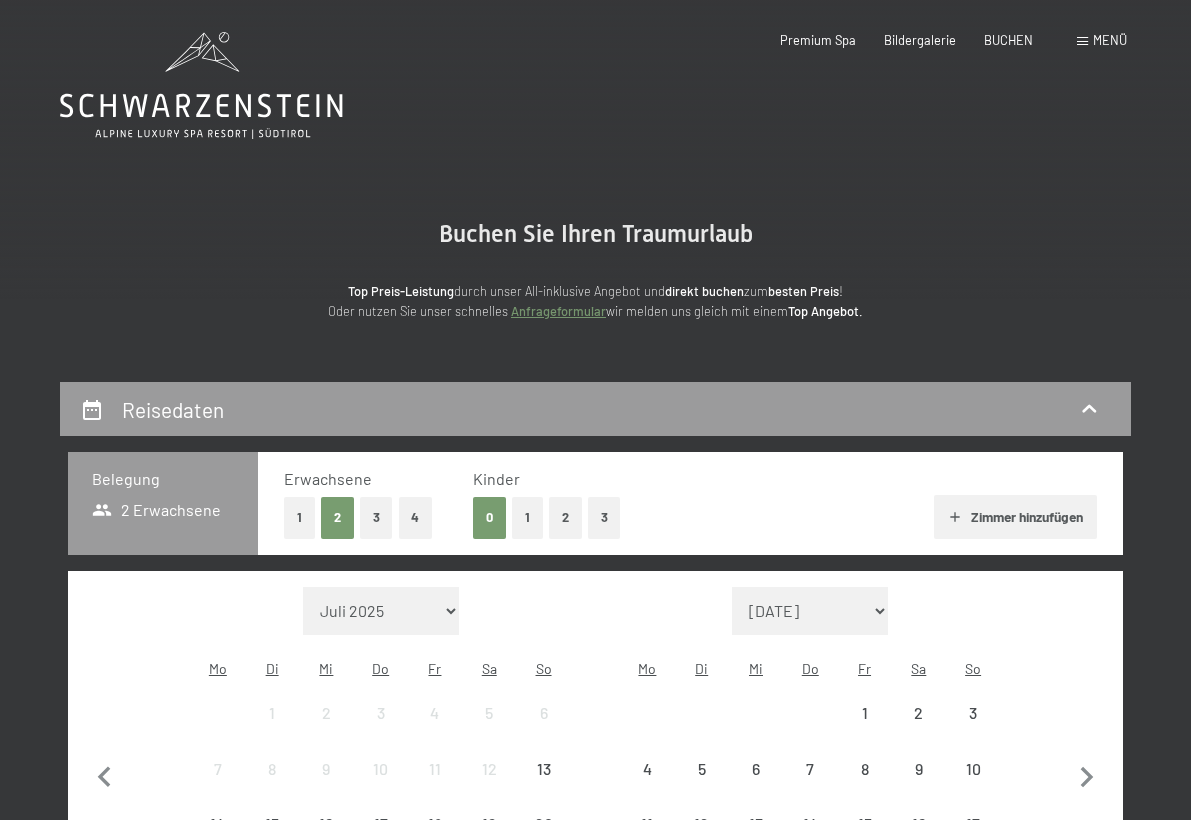 scroll, scrollTop: 0, scrollLeft: 0, axis: both 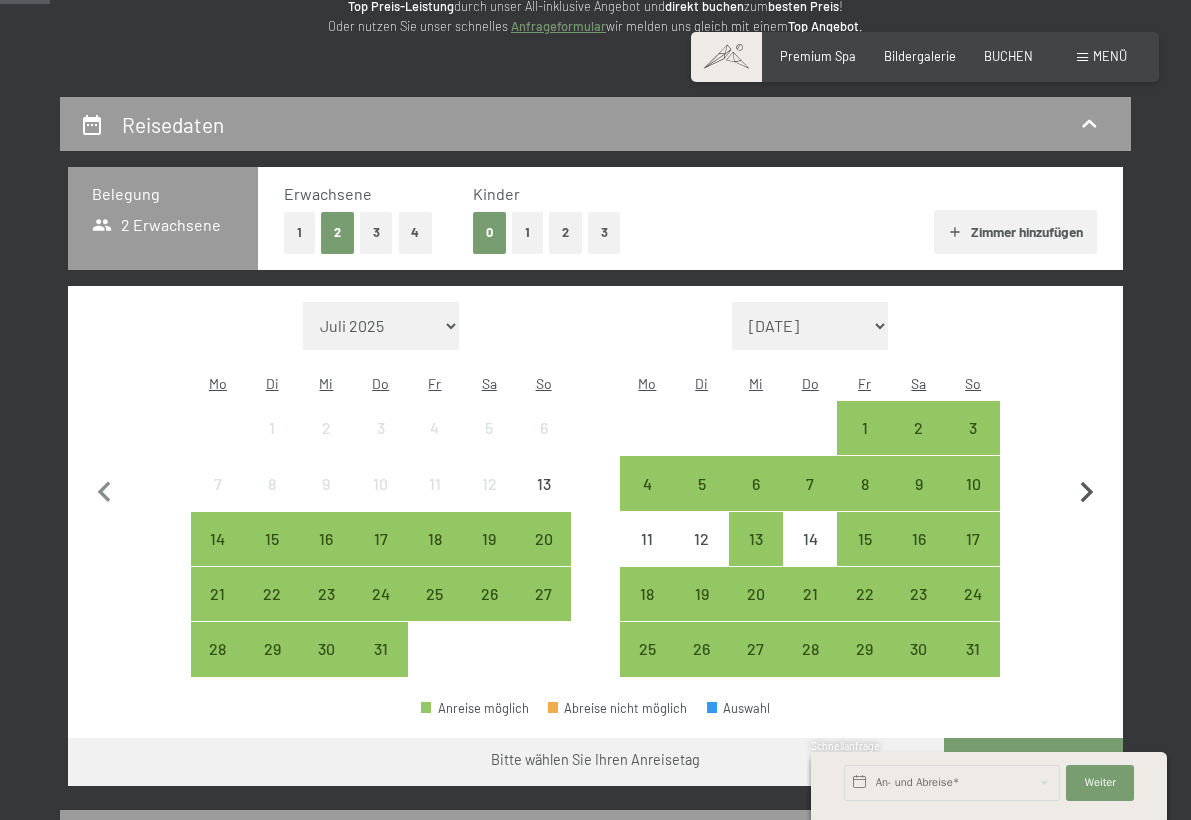 click 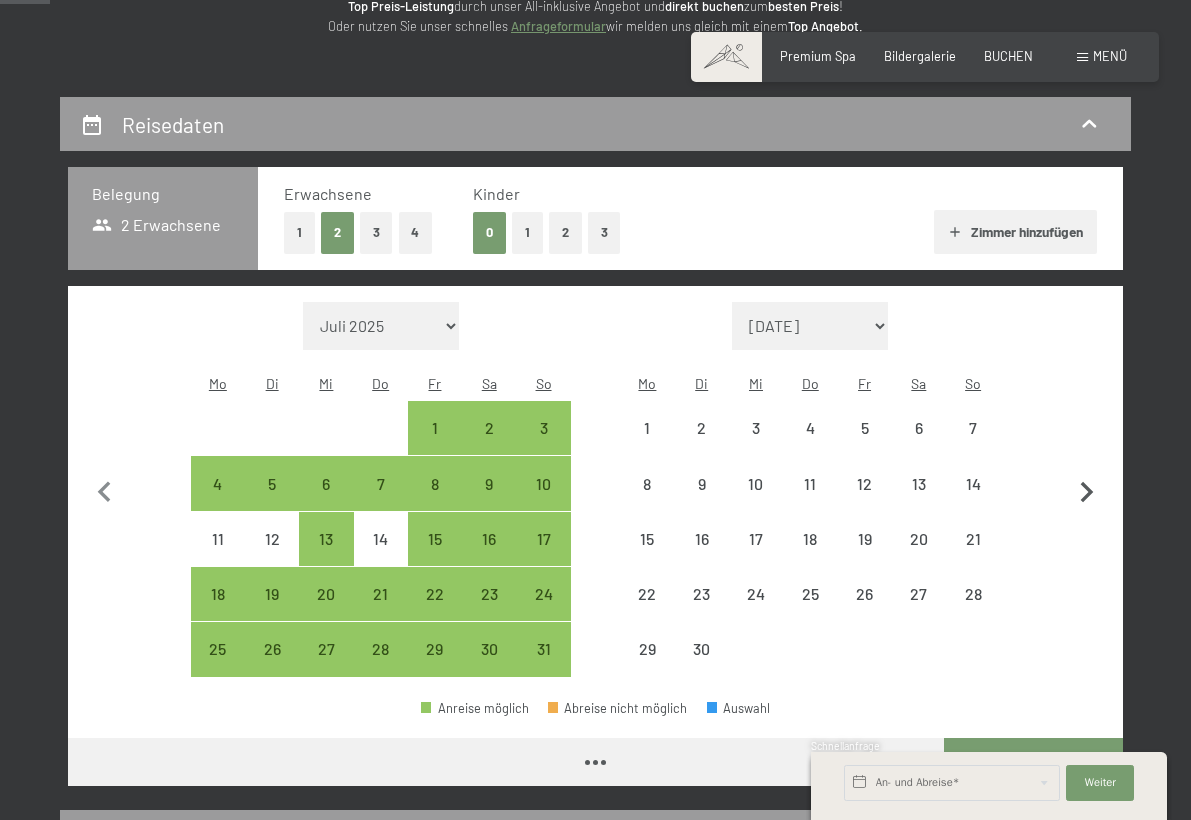 select on "[DATE]" 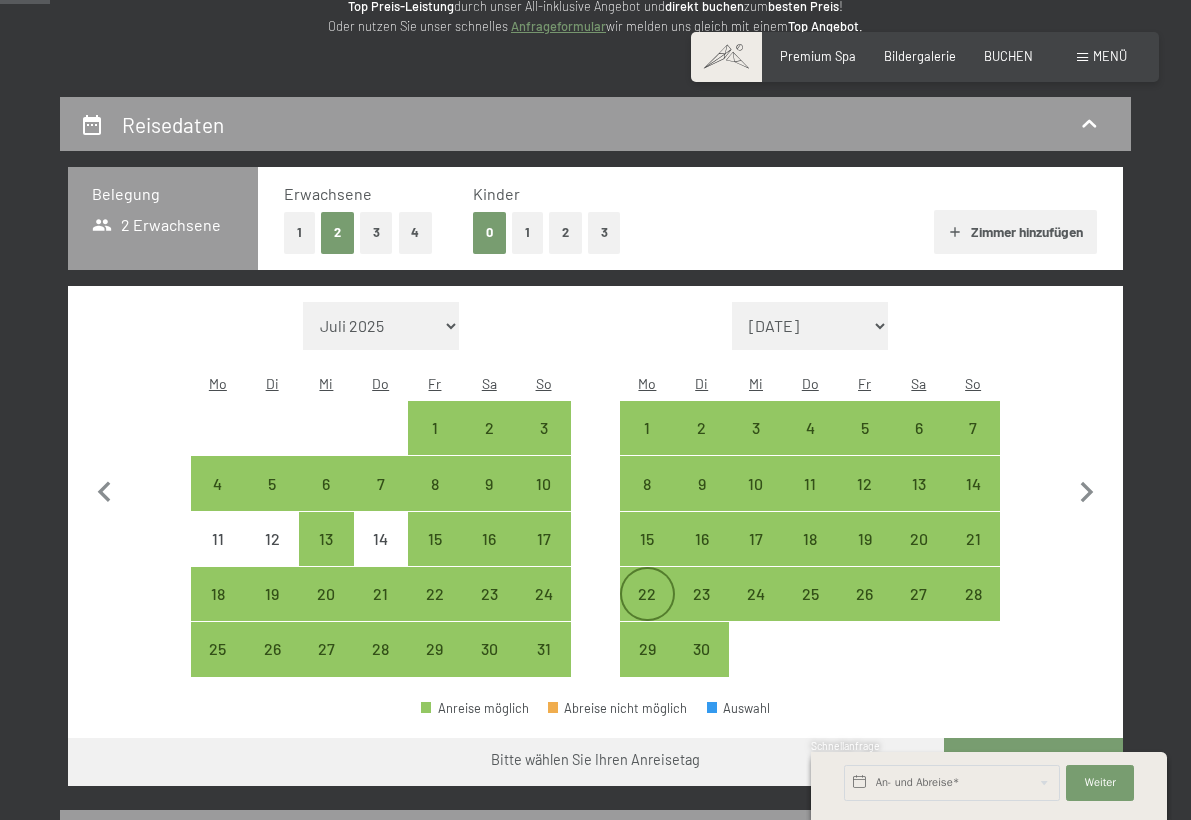 click on "22" at bounding box center (647, 611) 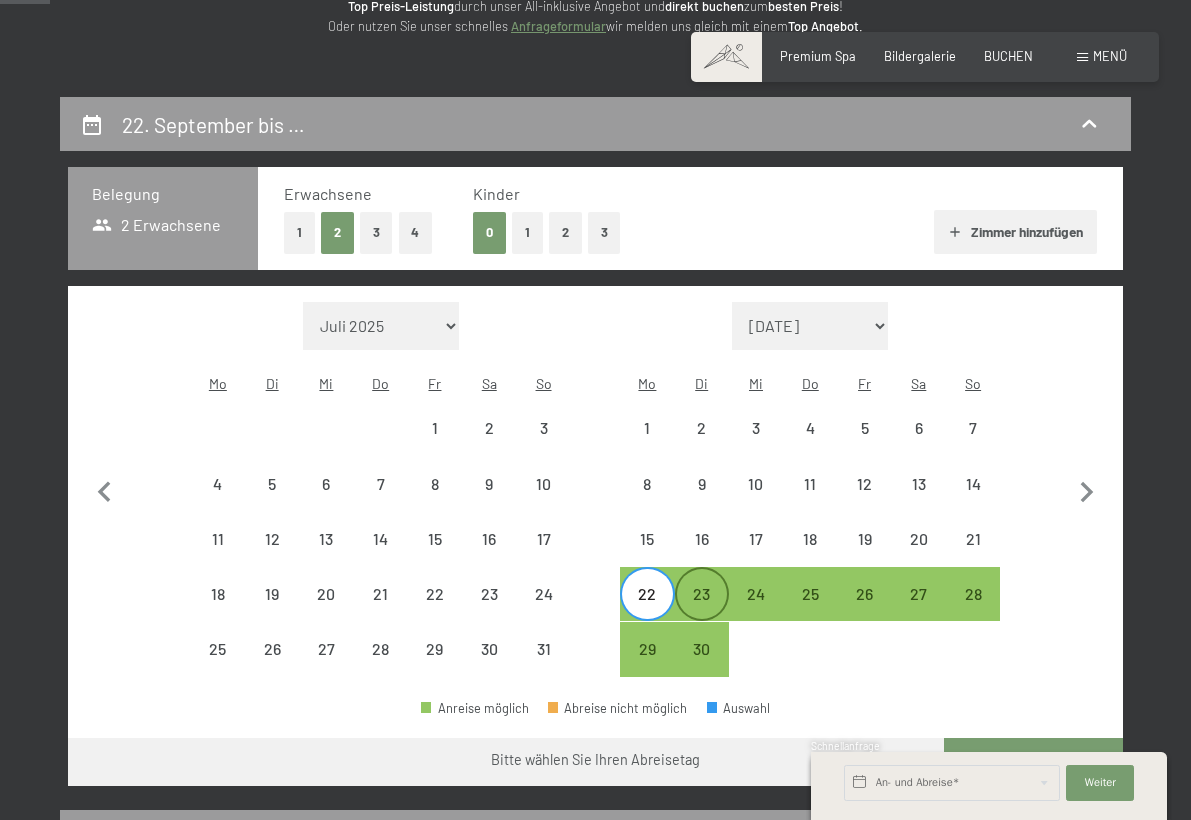click on "23" at bounding box center (702, 611) 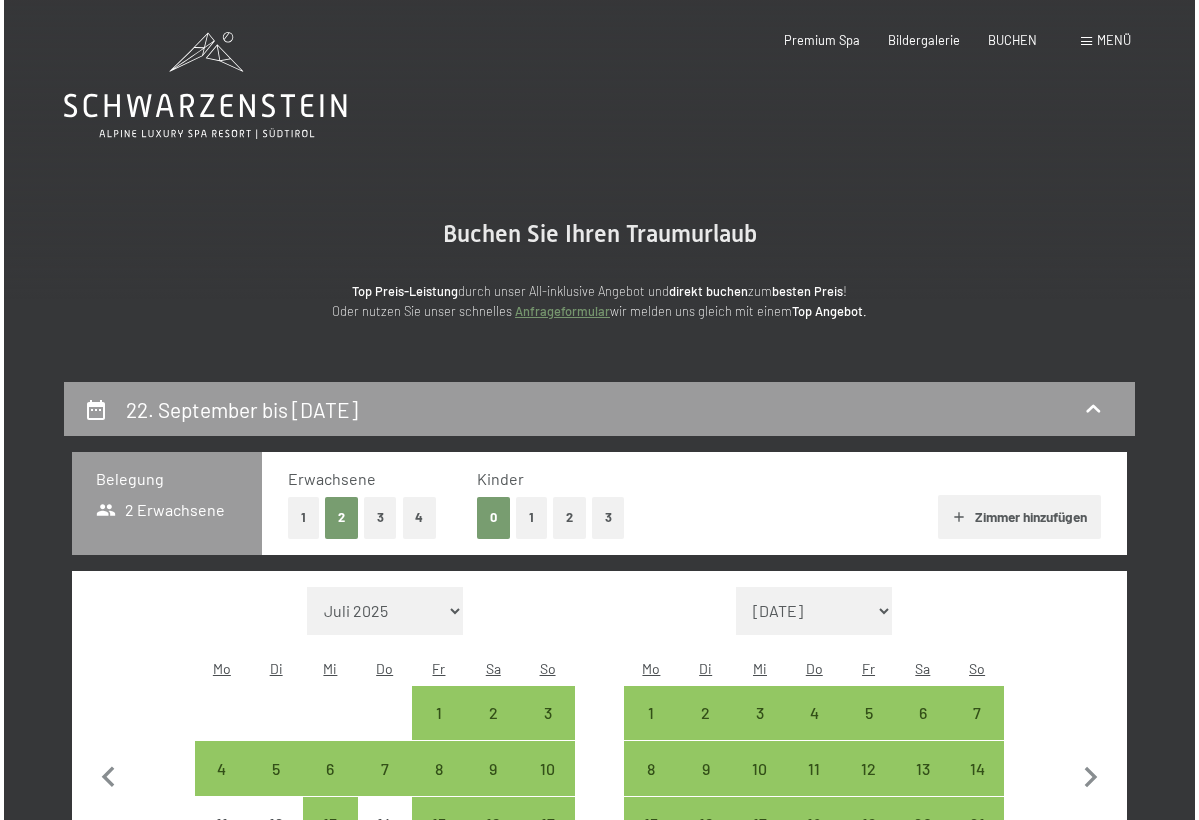 scroll, scrollTop: 0, scrollLeft: 0, axis: both 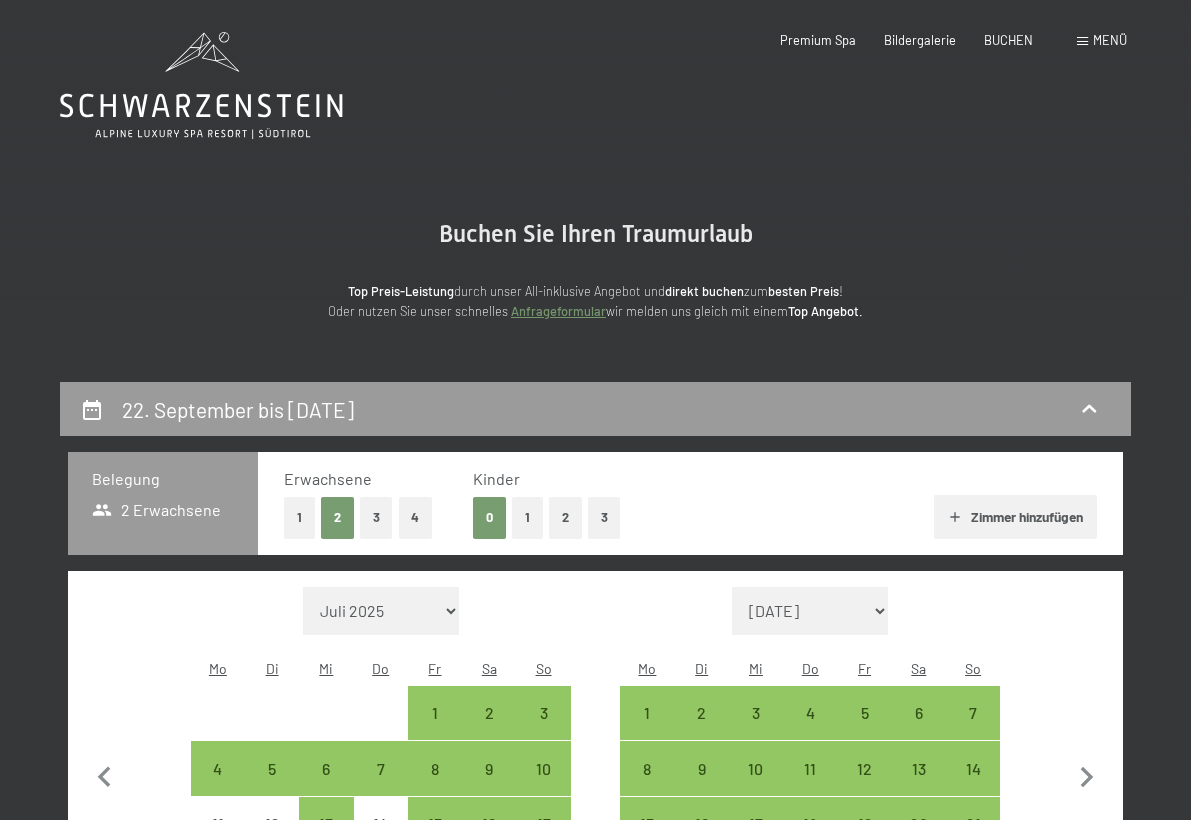 click on "Menü" at bounding box center [1110, 40] 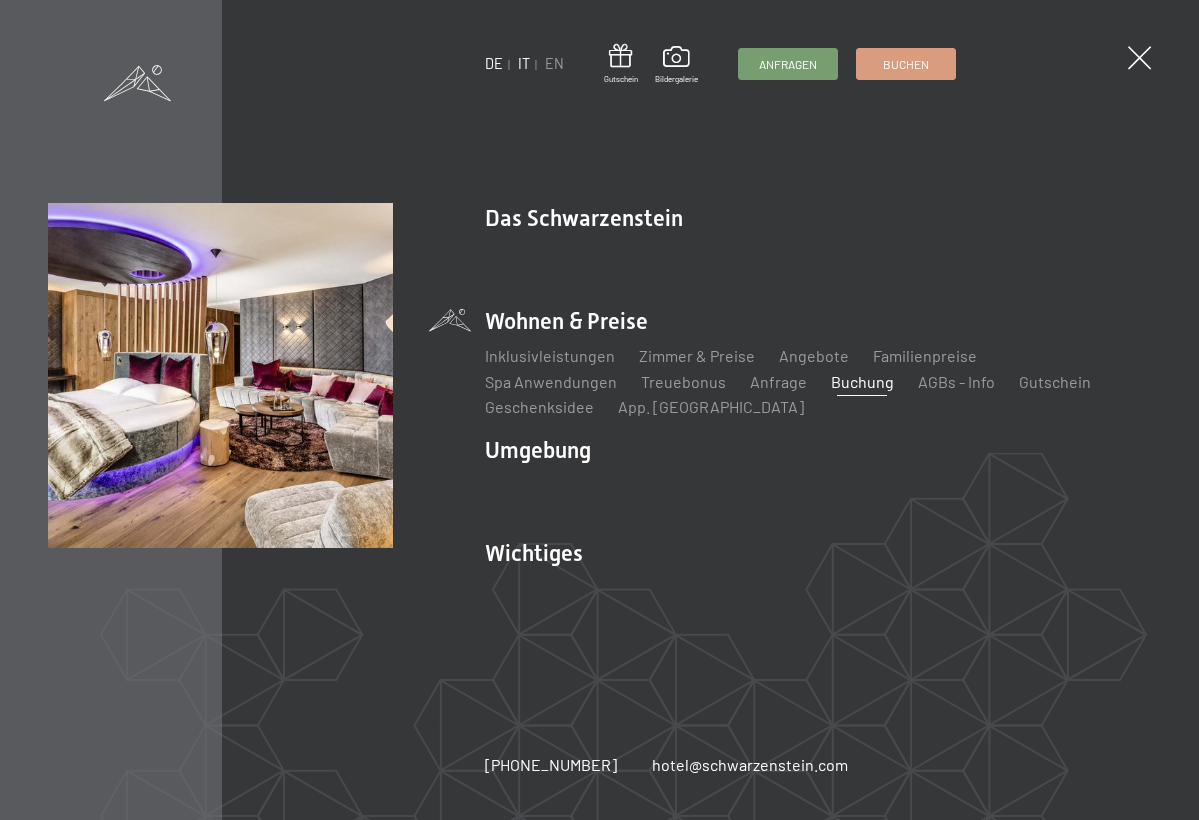 click on "IT" at bounding box center [524, 63] 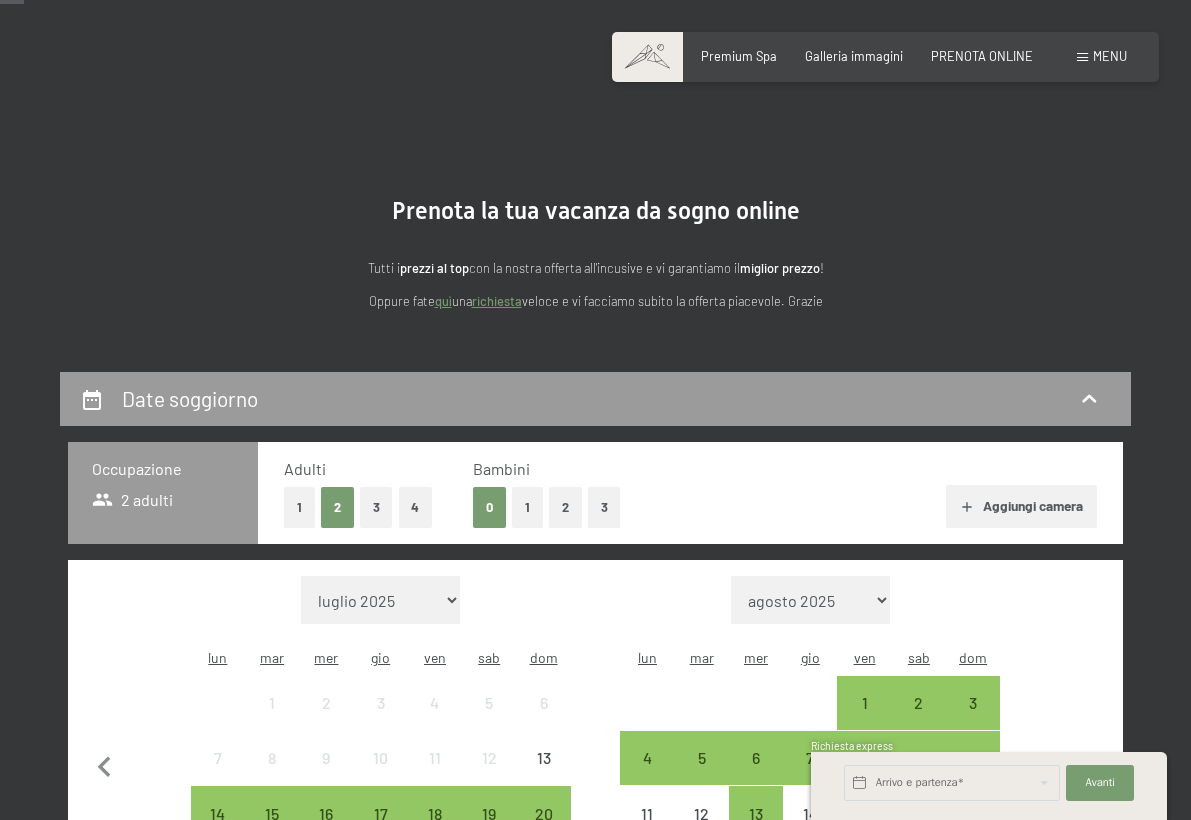 scroll, scrollTop: 268, scrollLeft: 0, axis: vertical 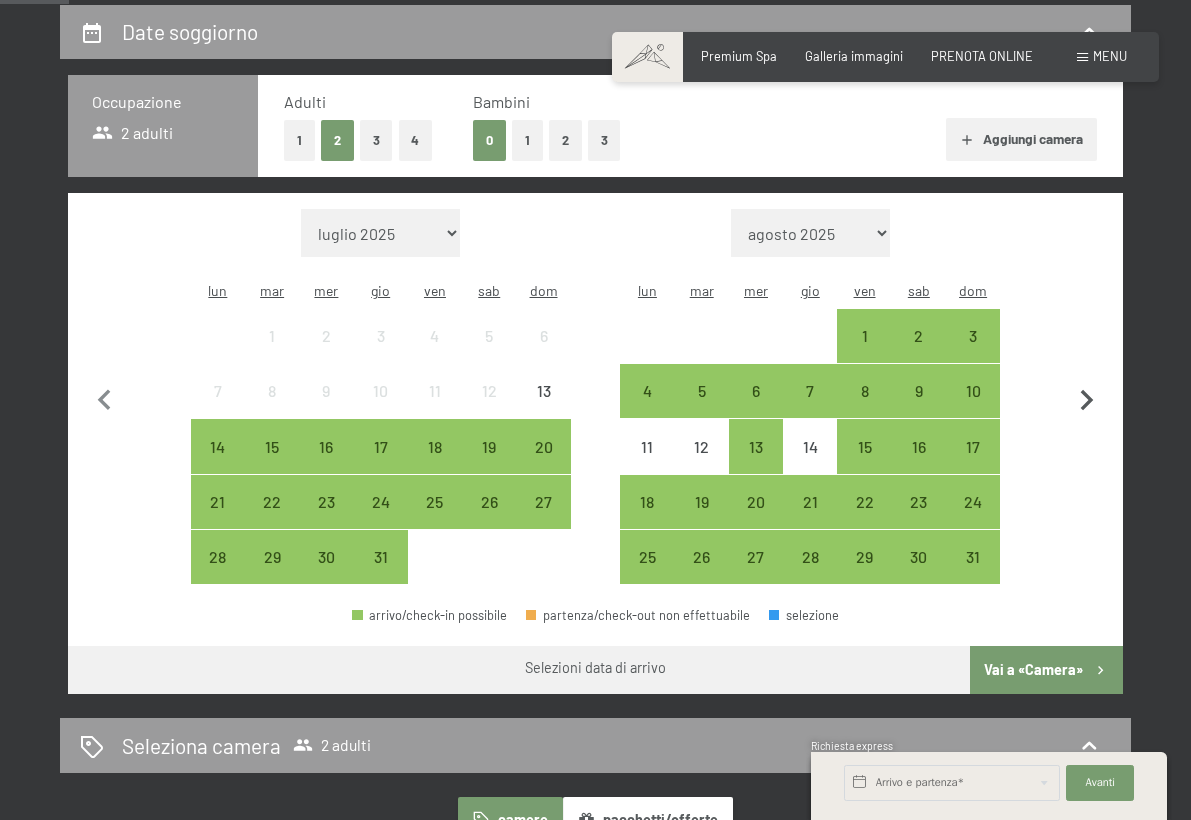 click 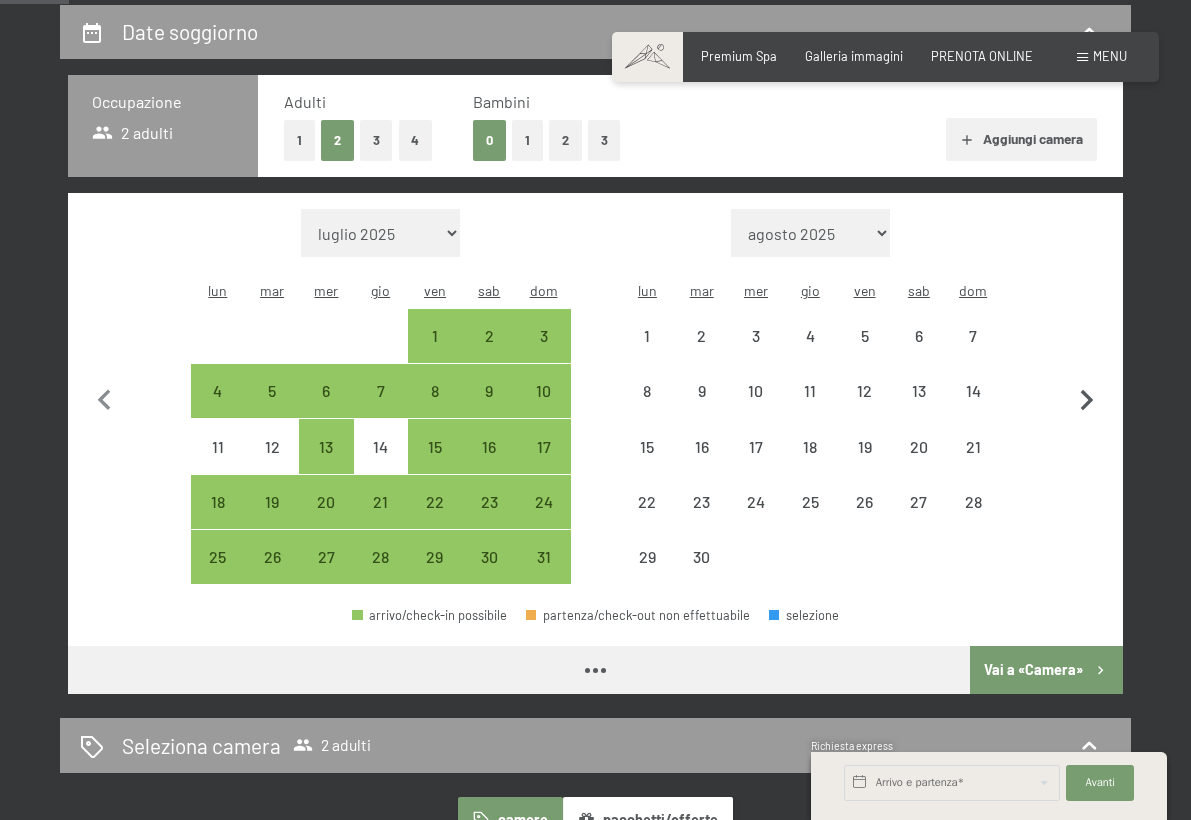 select on "[DATE]" 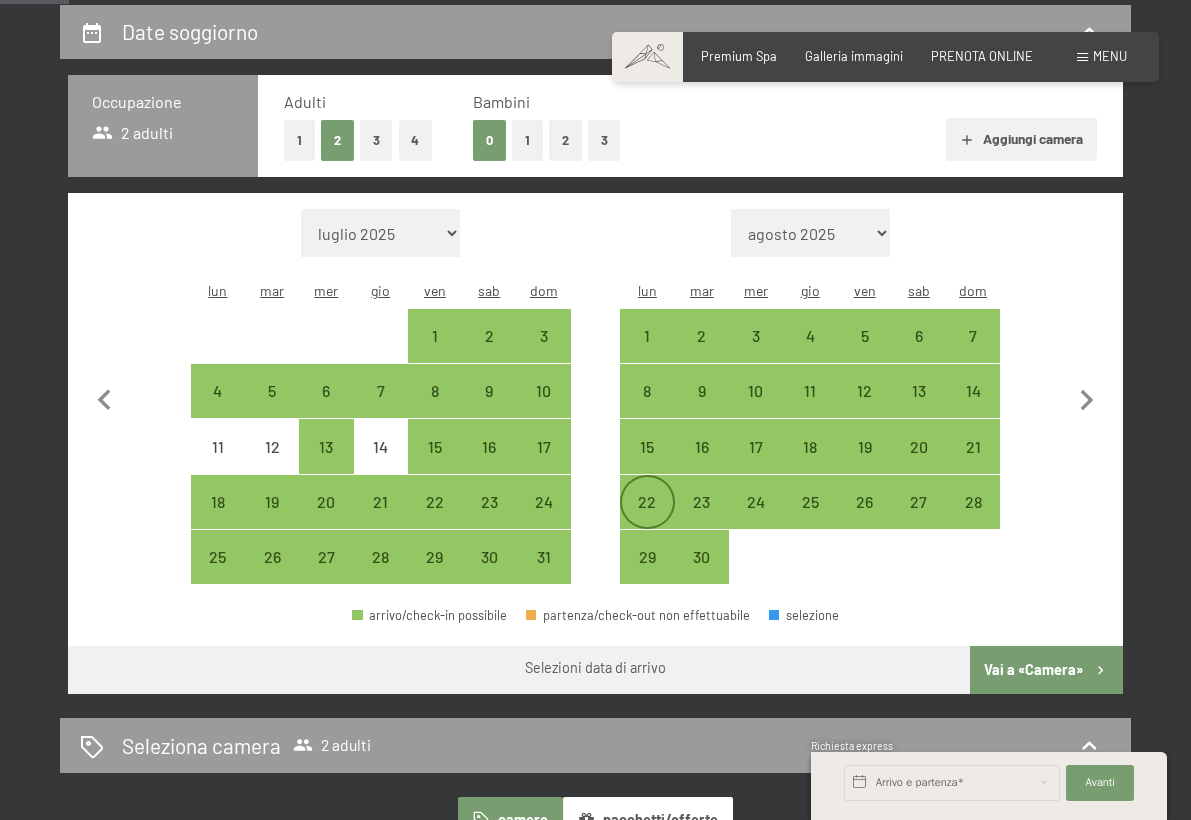 click on "22" at bounding box center [647, 519] 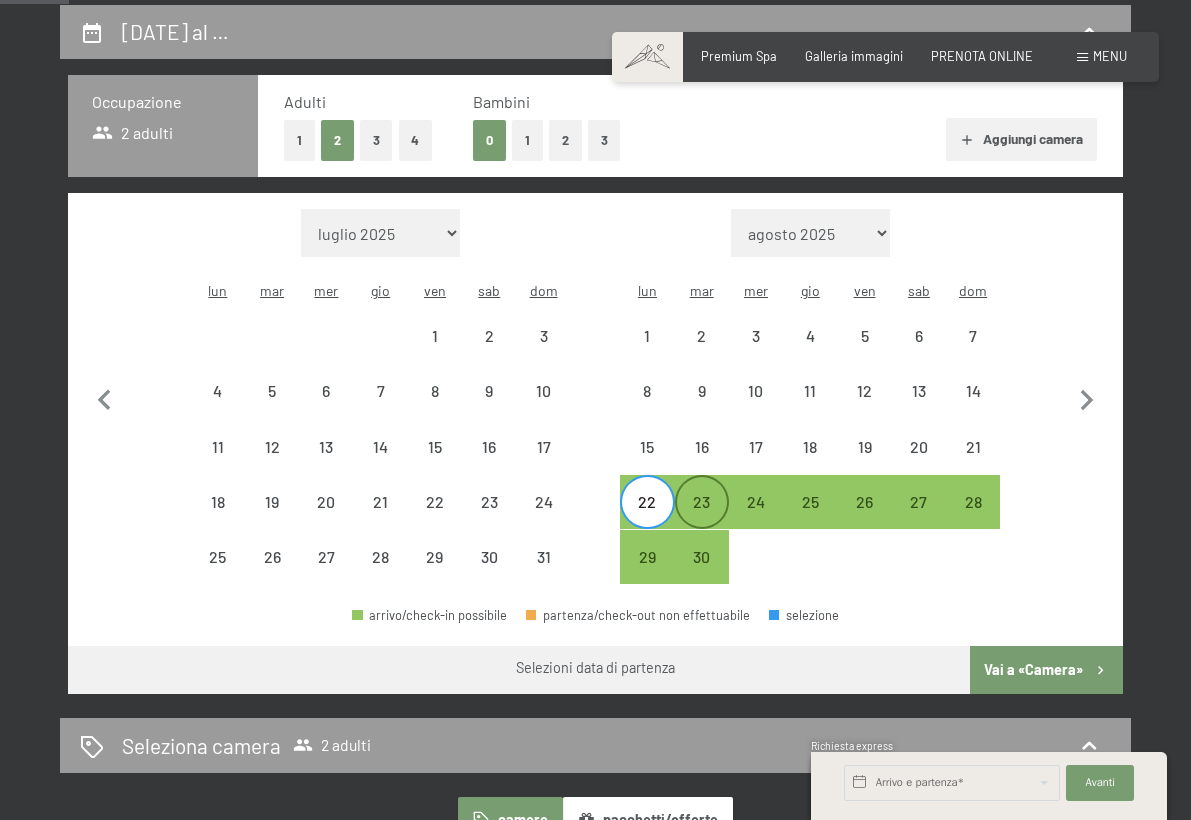 click on "23" at bounding box center (702, 519) 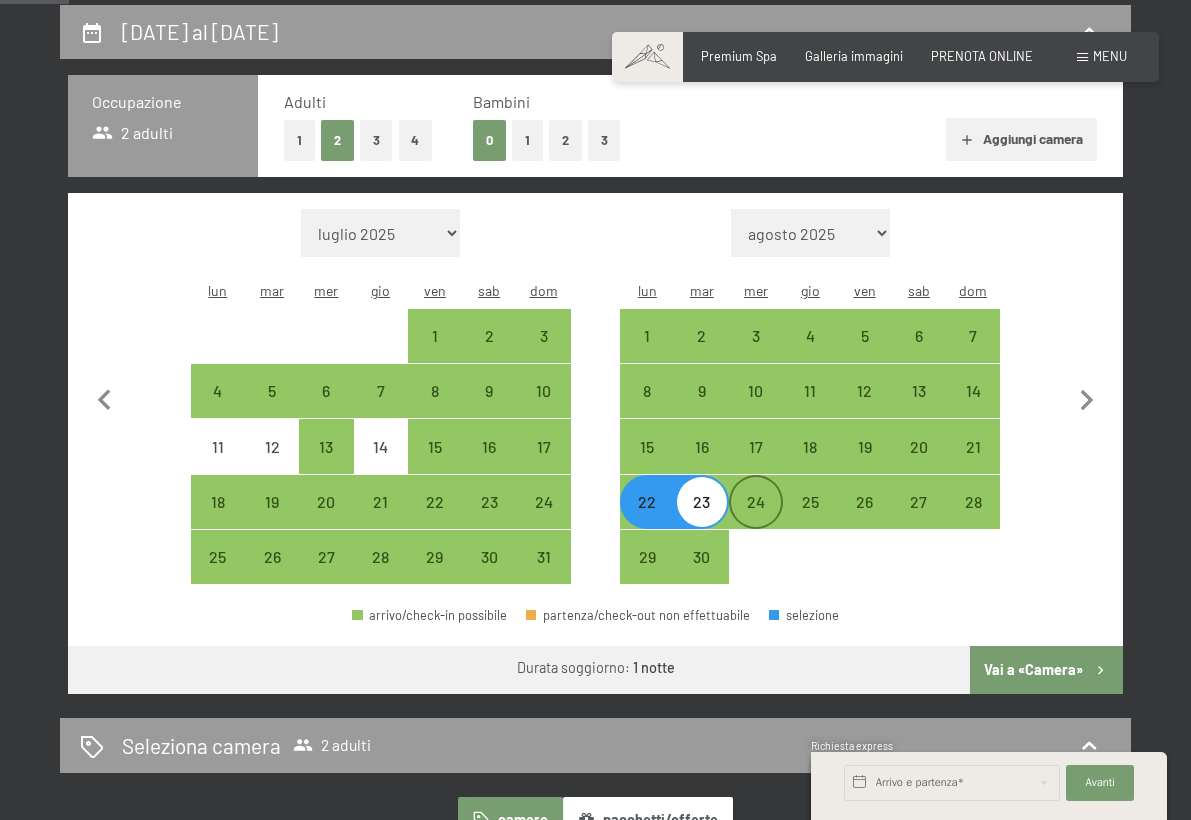 click on "24" at bounding box center (756, 519) 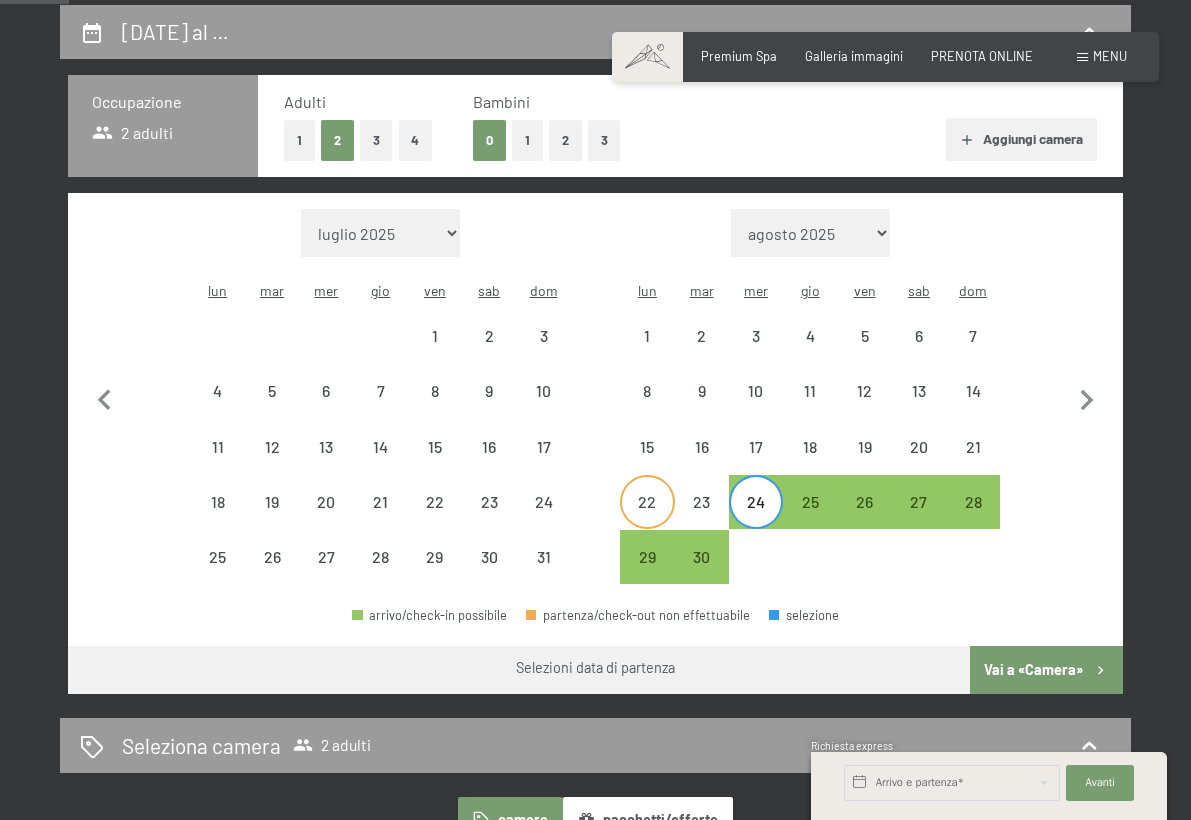 click on "22" at bounding box center [647, 519] 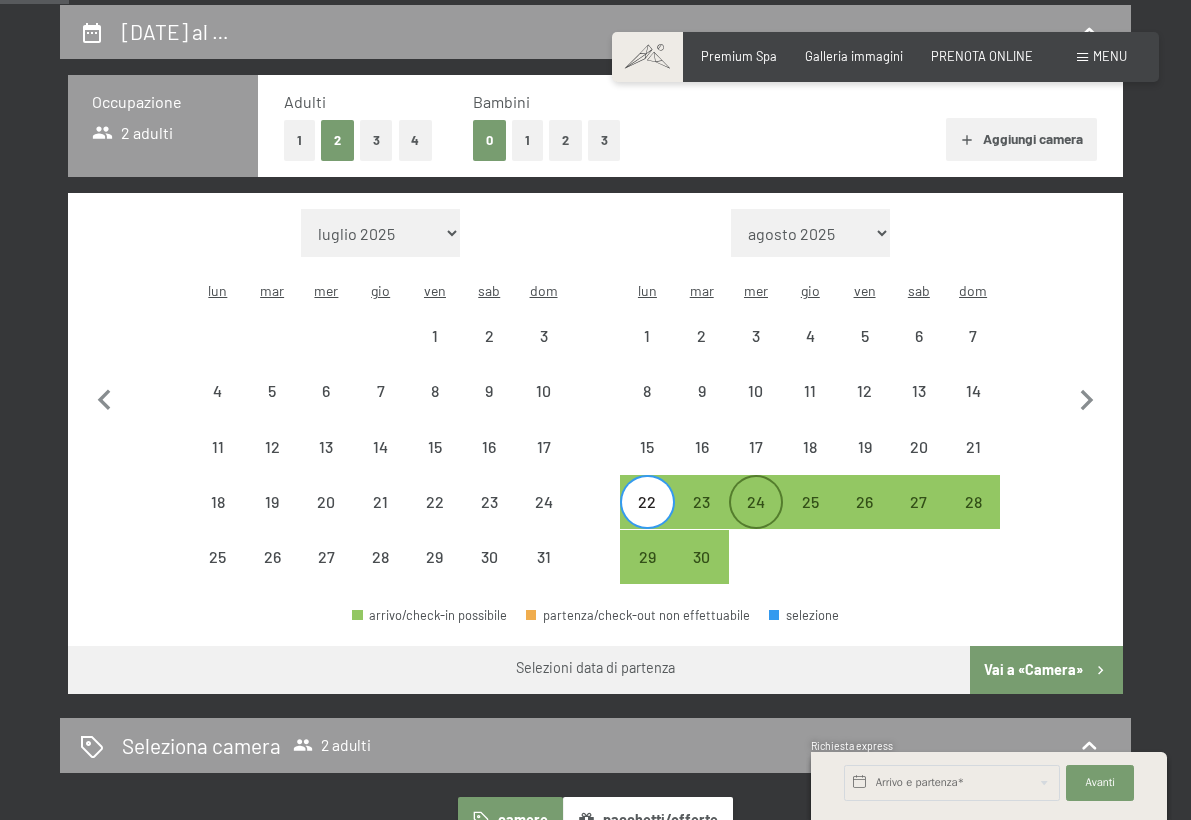 click on "24" at bounding box center (756, 519) 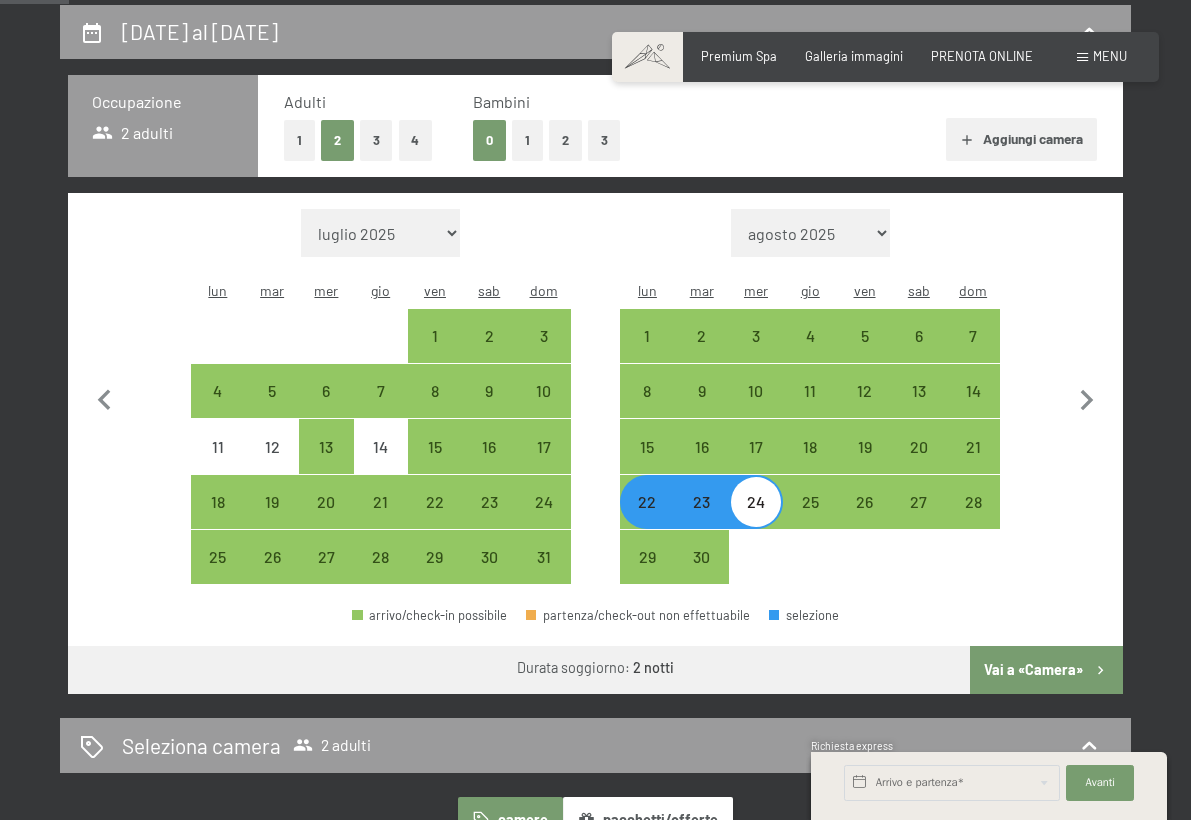click on "Vai a «Camera»" at bounding box center [1046, 670] 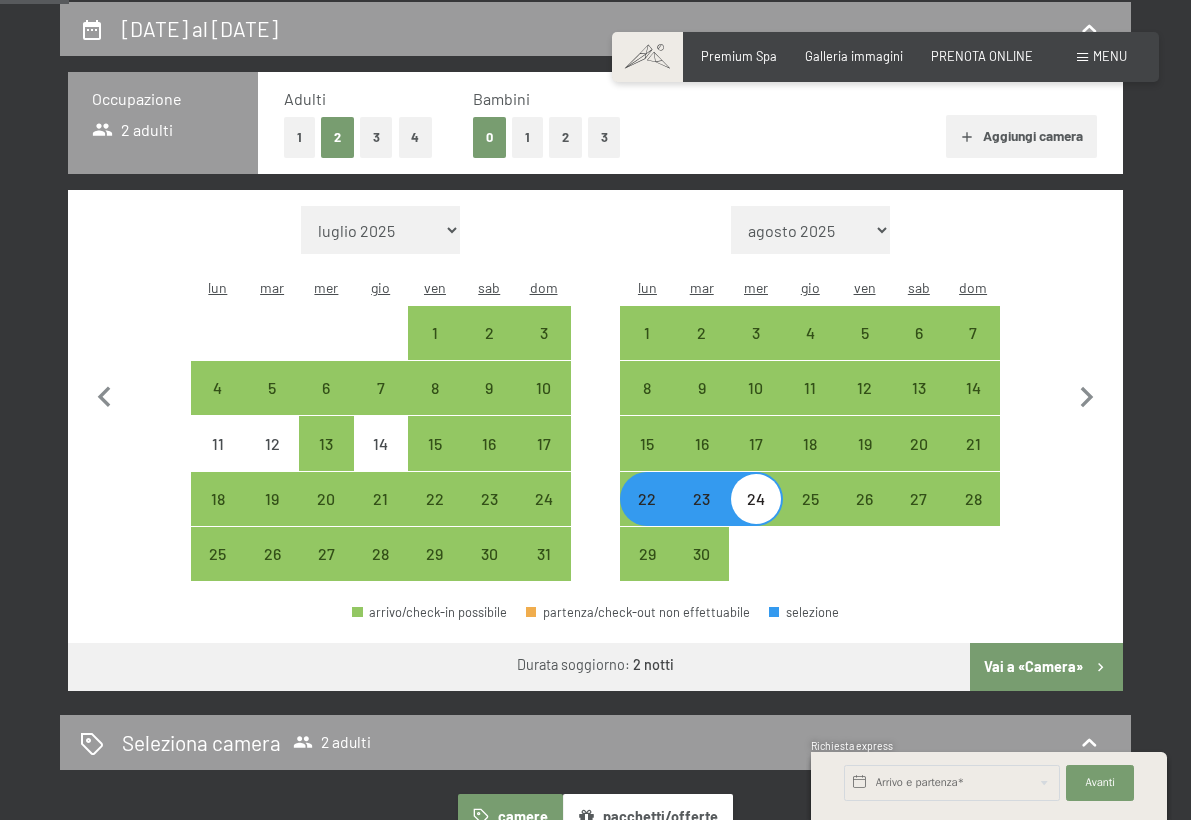 select on "[DATE]" 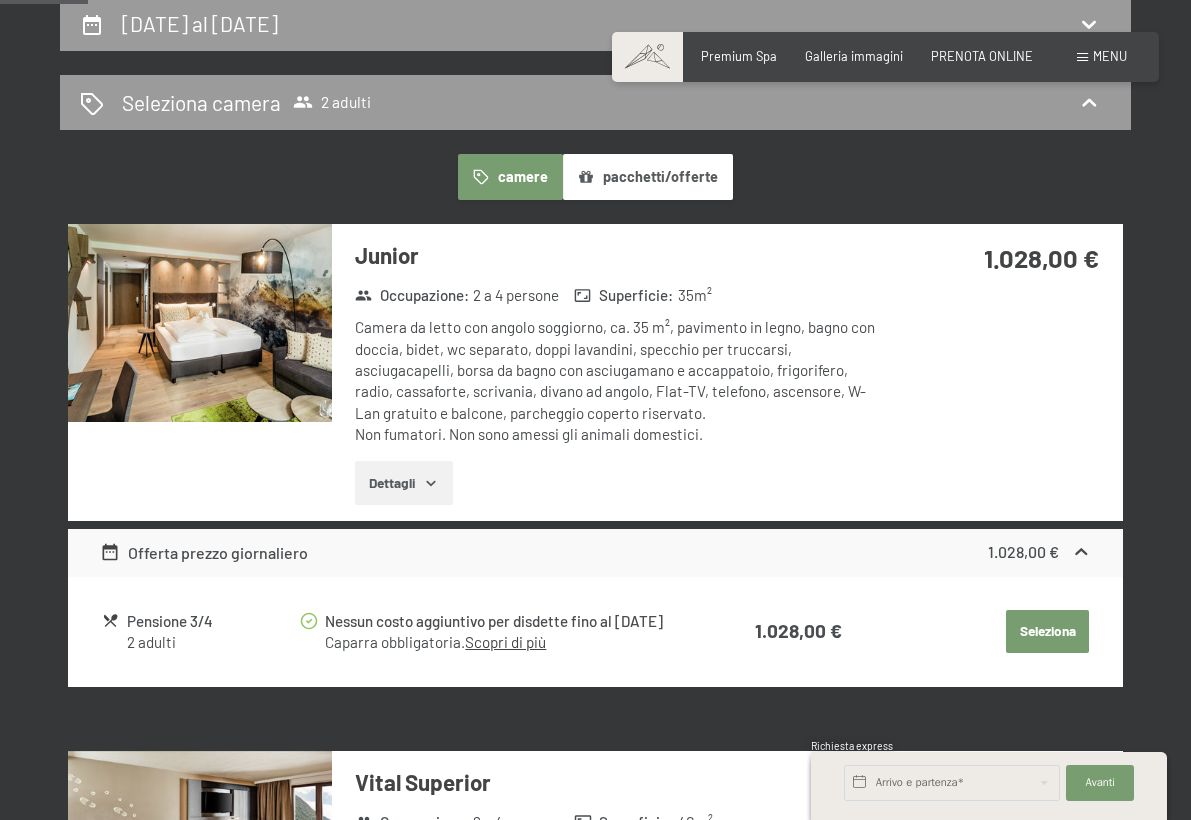 scroll, scrollTop: 401, scrollLeft: 0, axis: vertical 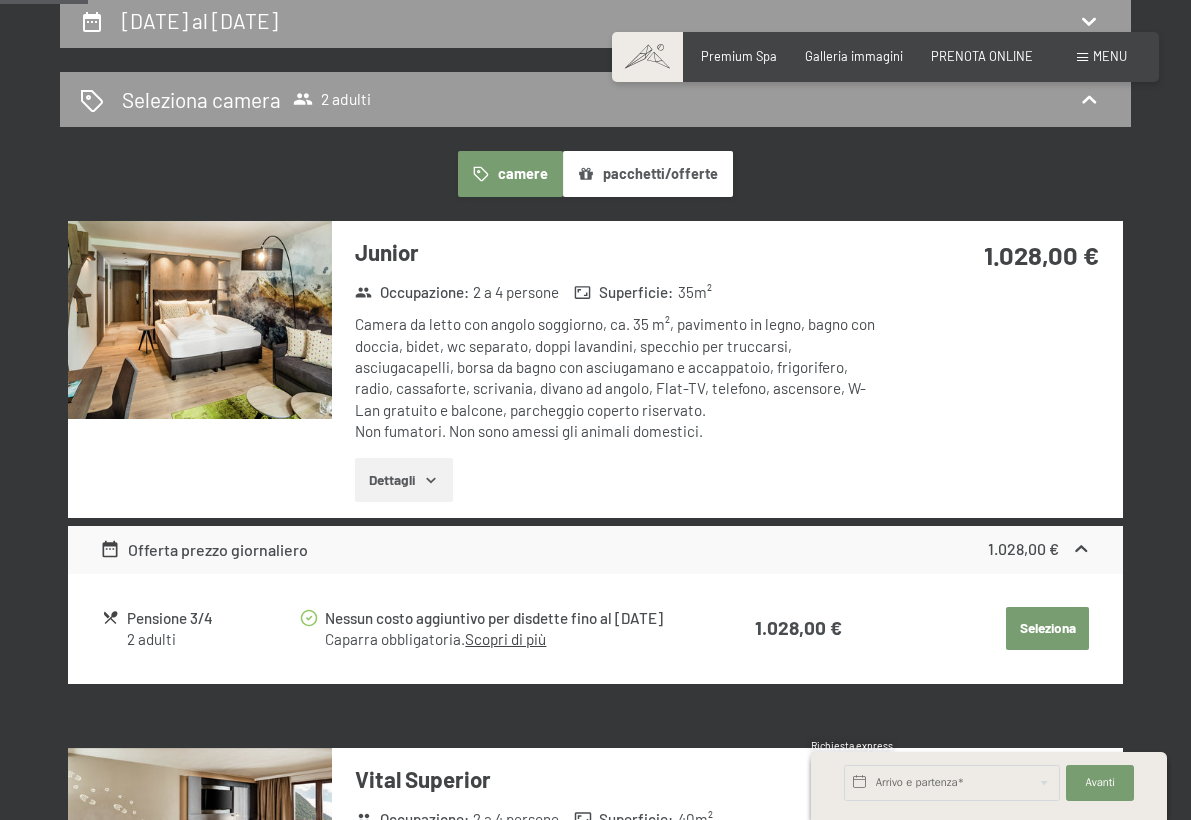 click at bounding box center (200, 320) 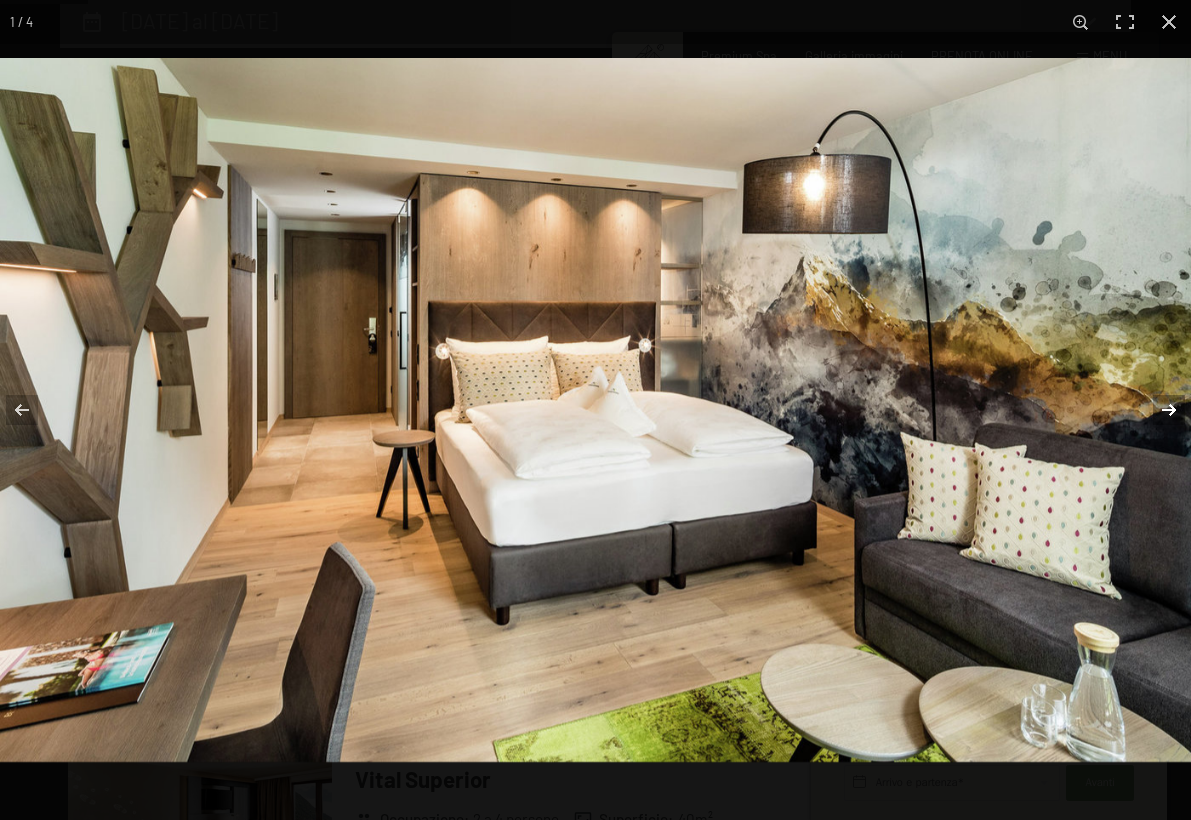 click at bounding box center (1156, 410) 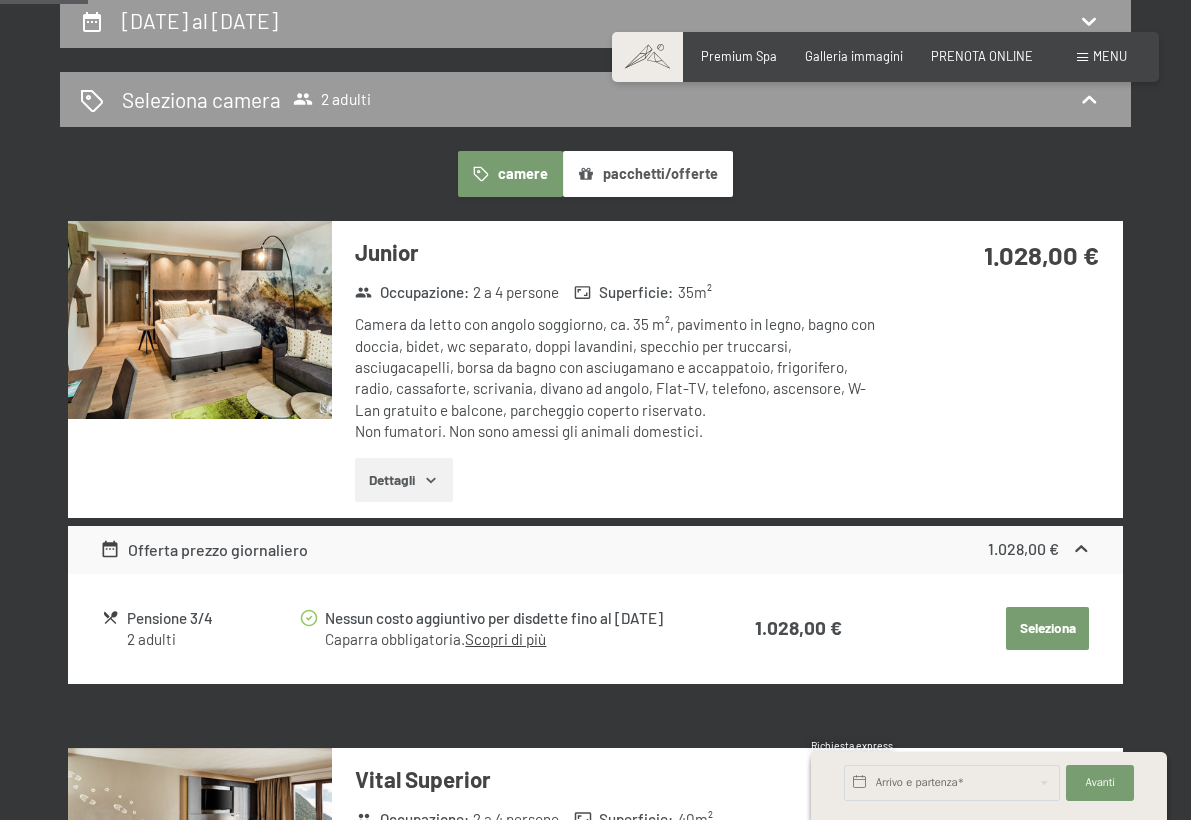 click at bounding box center [0, 0] 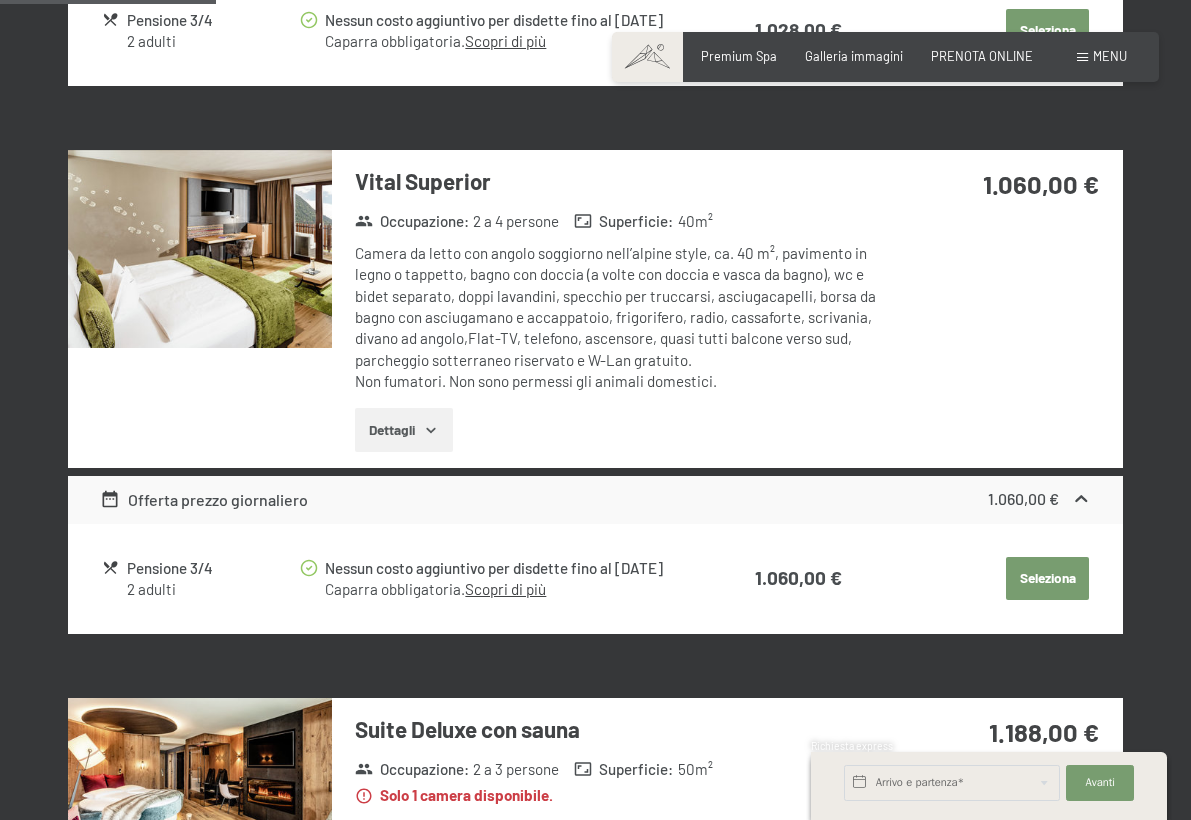 scroll, scrollTop: 1006, scrollLeft: 0, axis: vertical 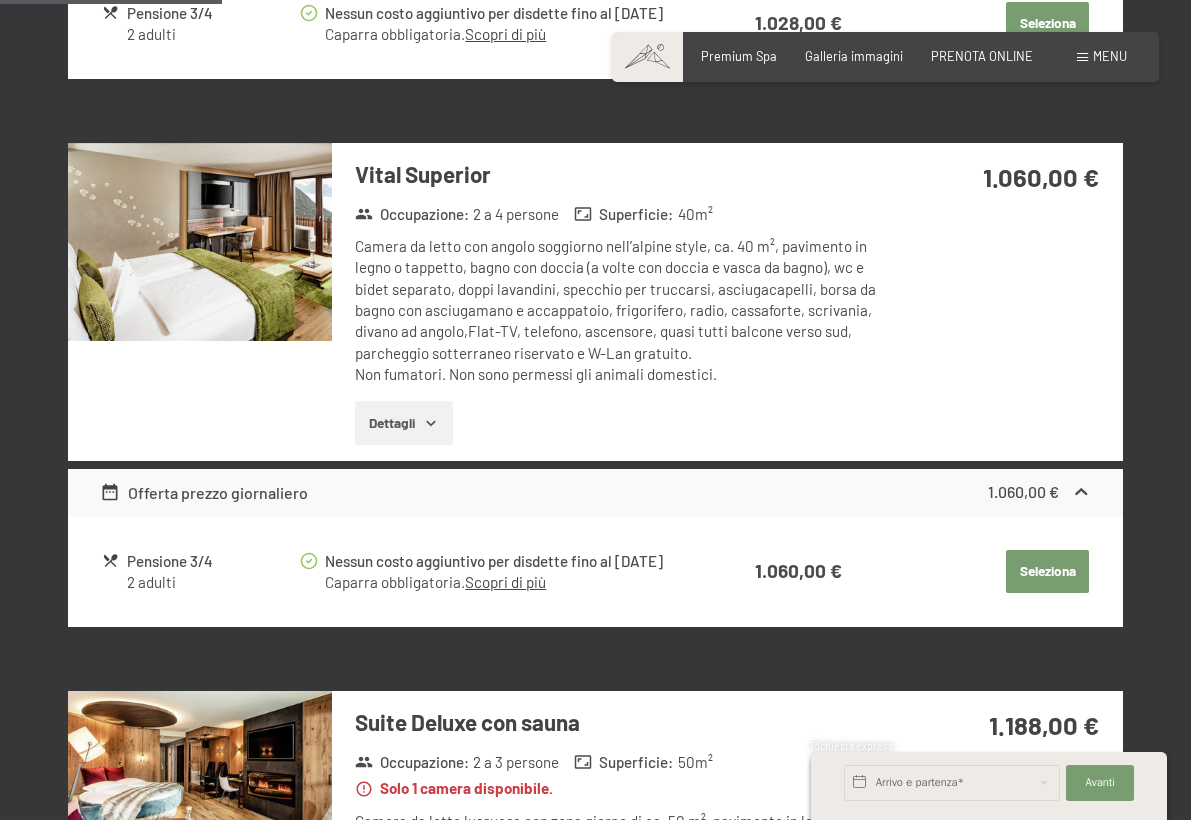 click at bounding box center [200, 242] 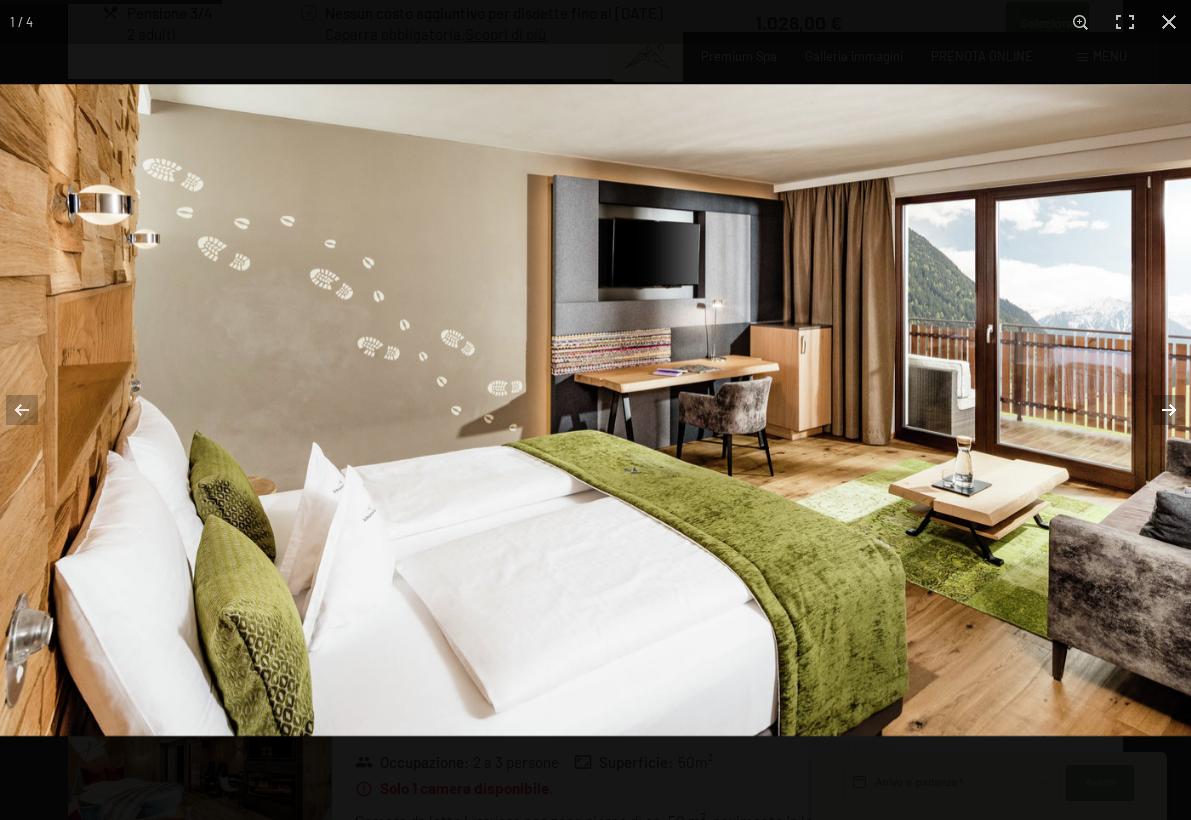 click at bounding box center [1156, 410] 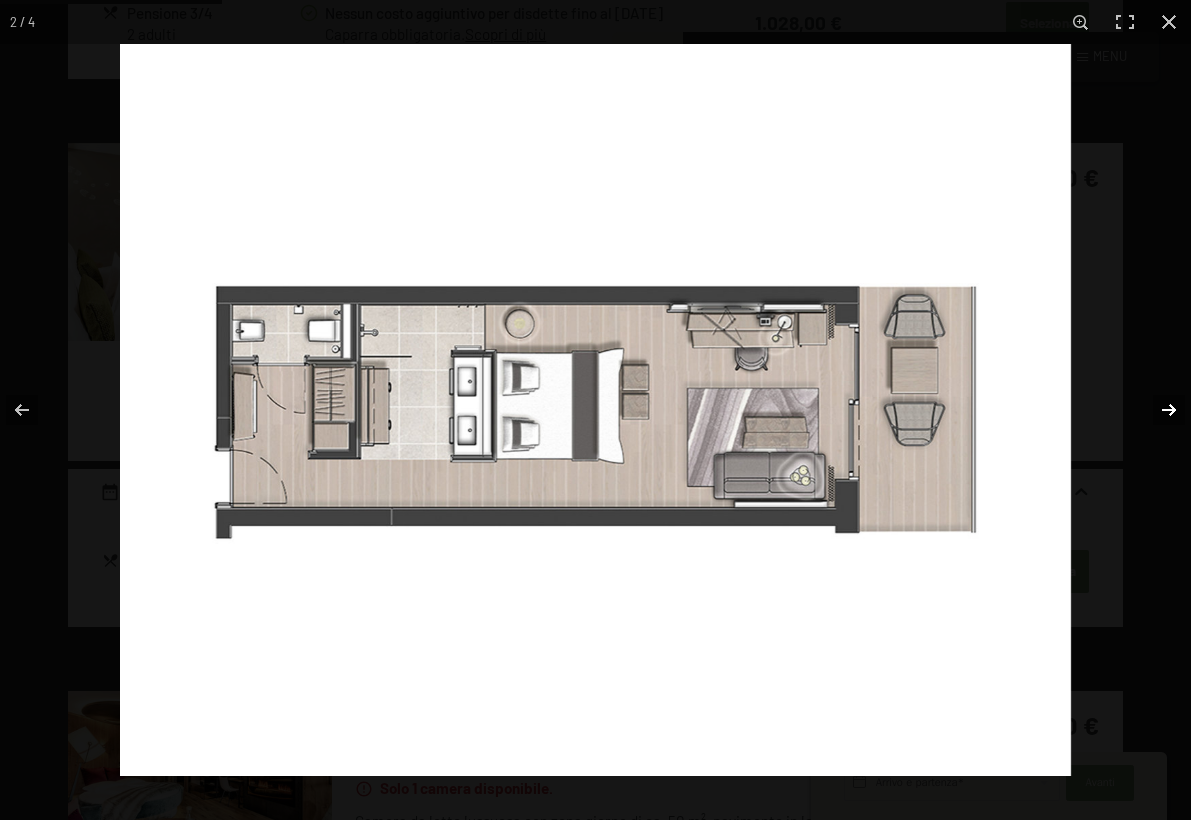 click at bounding box center [1156, 410] 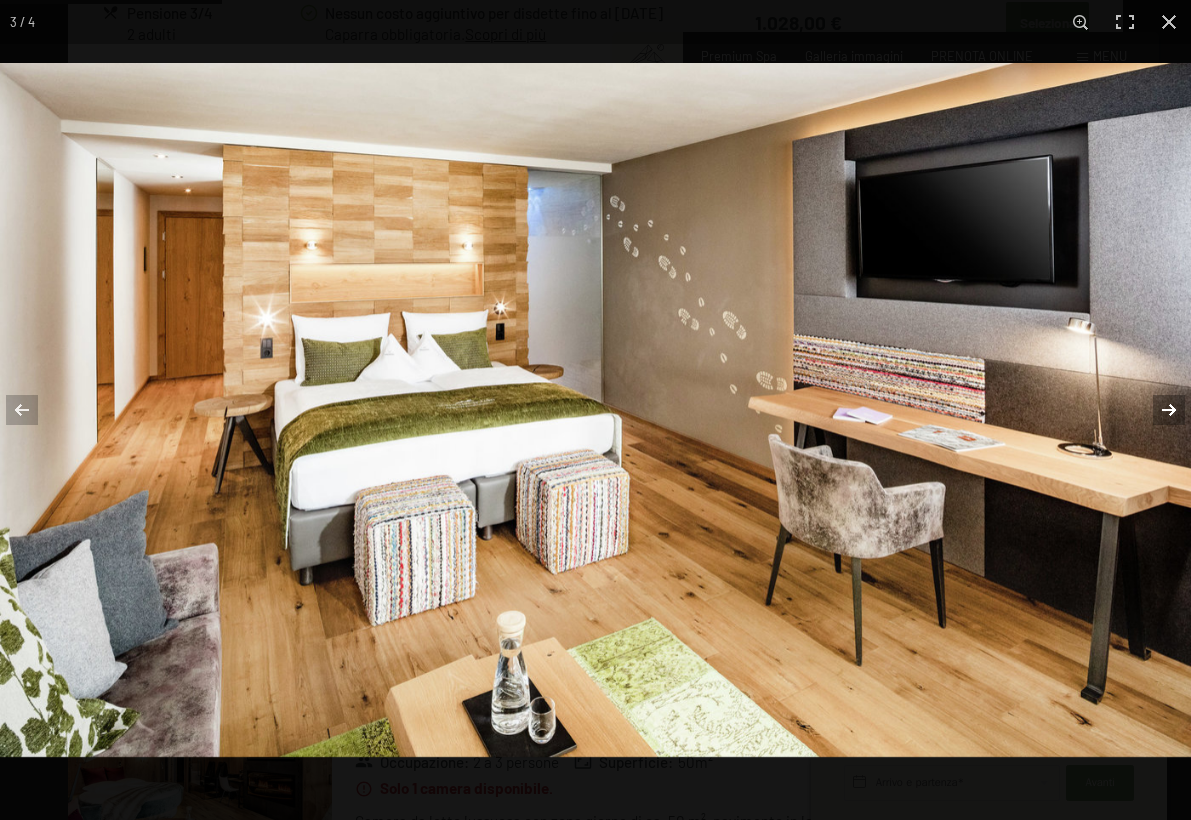 click at bounding box center [1156, 410] 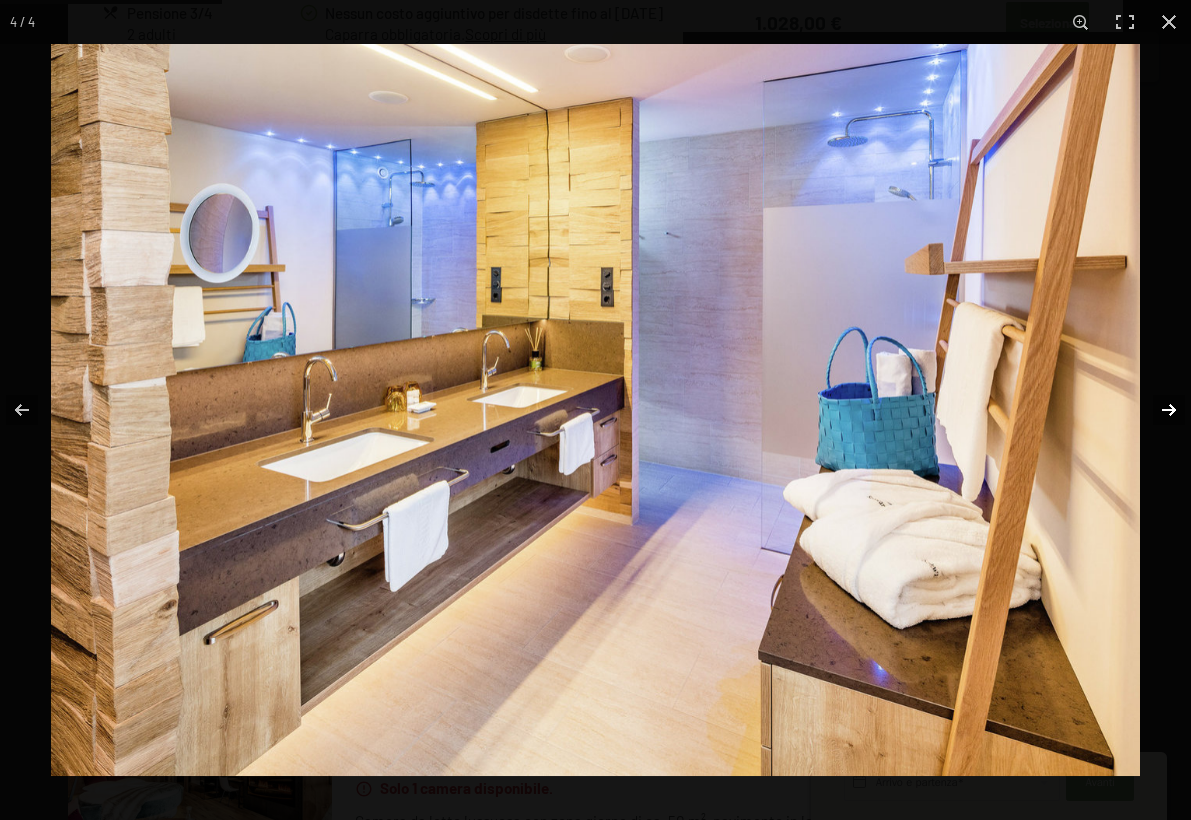click at bounding box center [1156, 410] 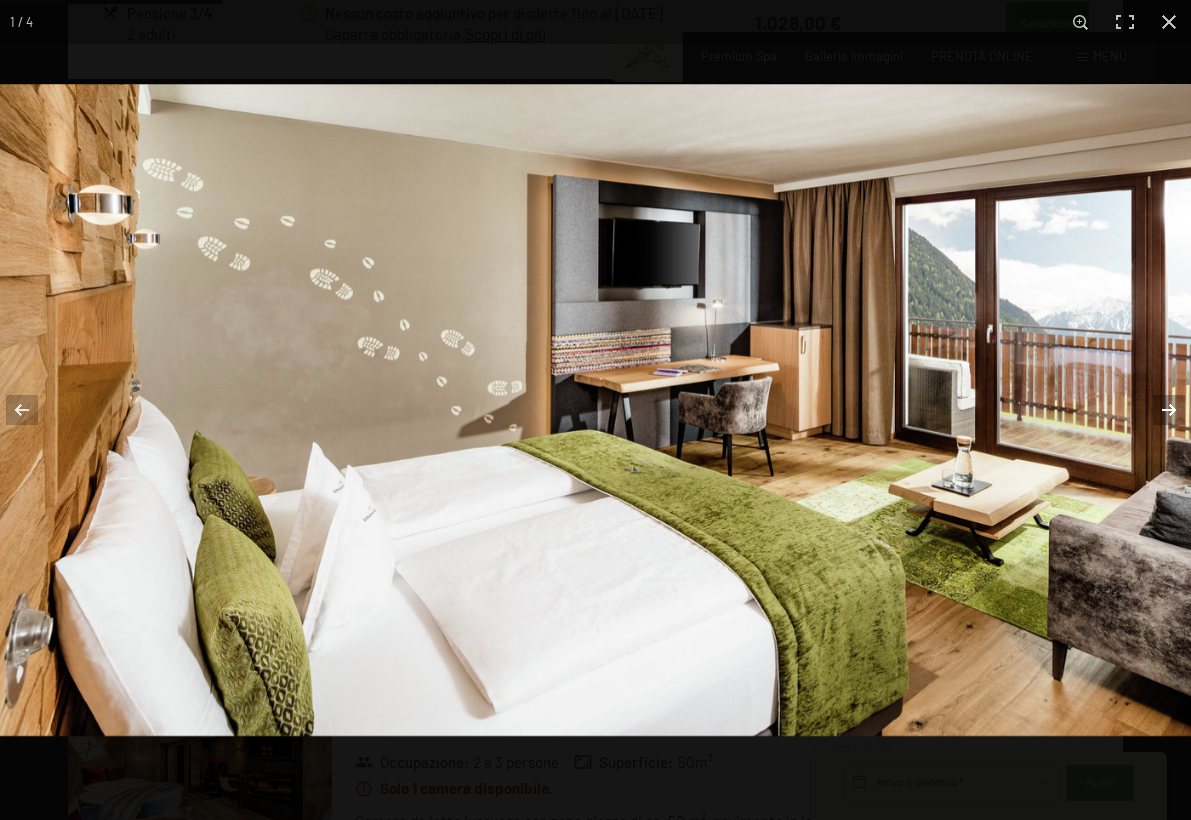 click at bounding box center [1156, 410] 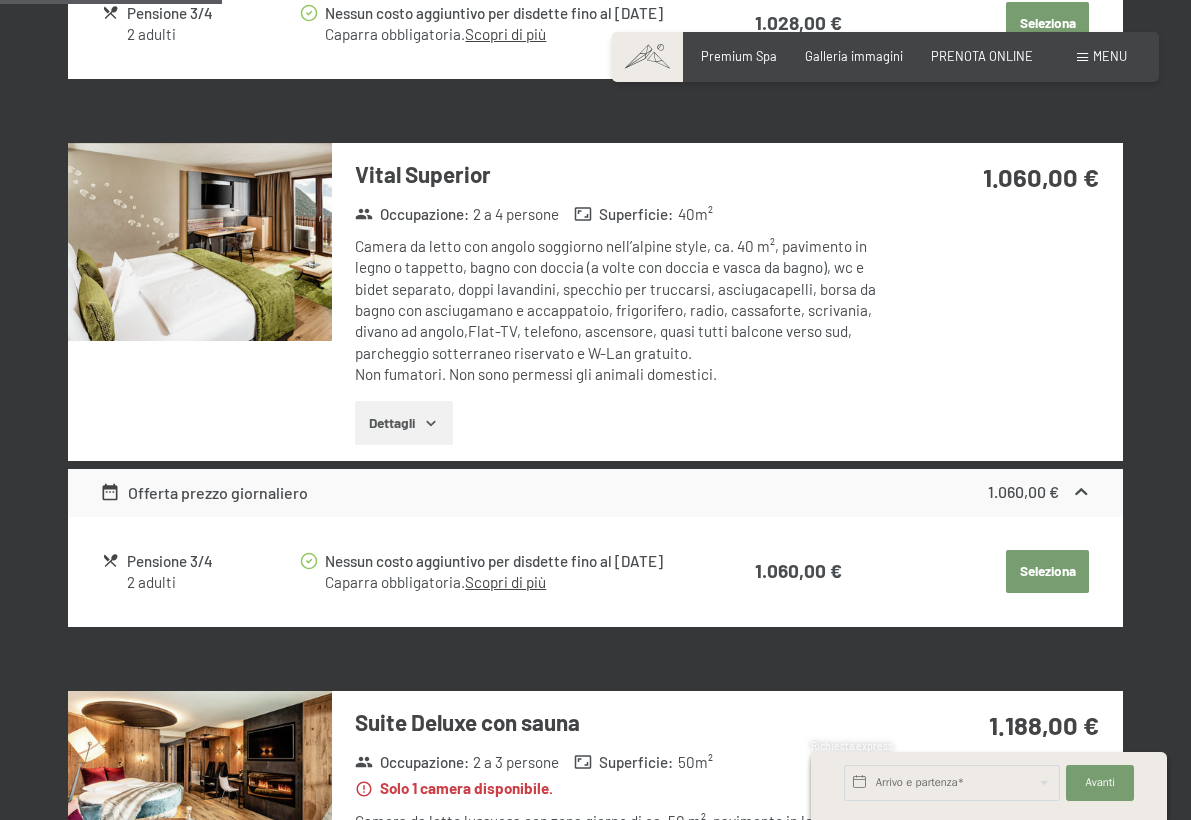 click at bounding box center (0, 0) 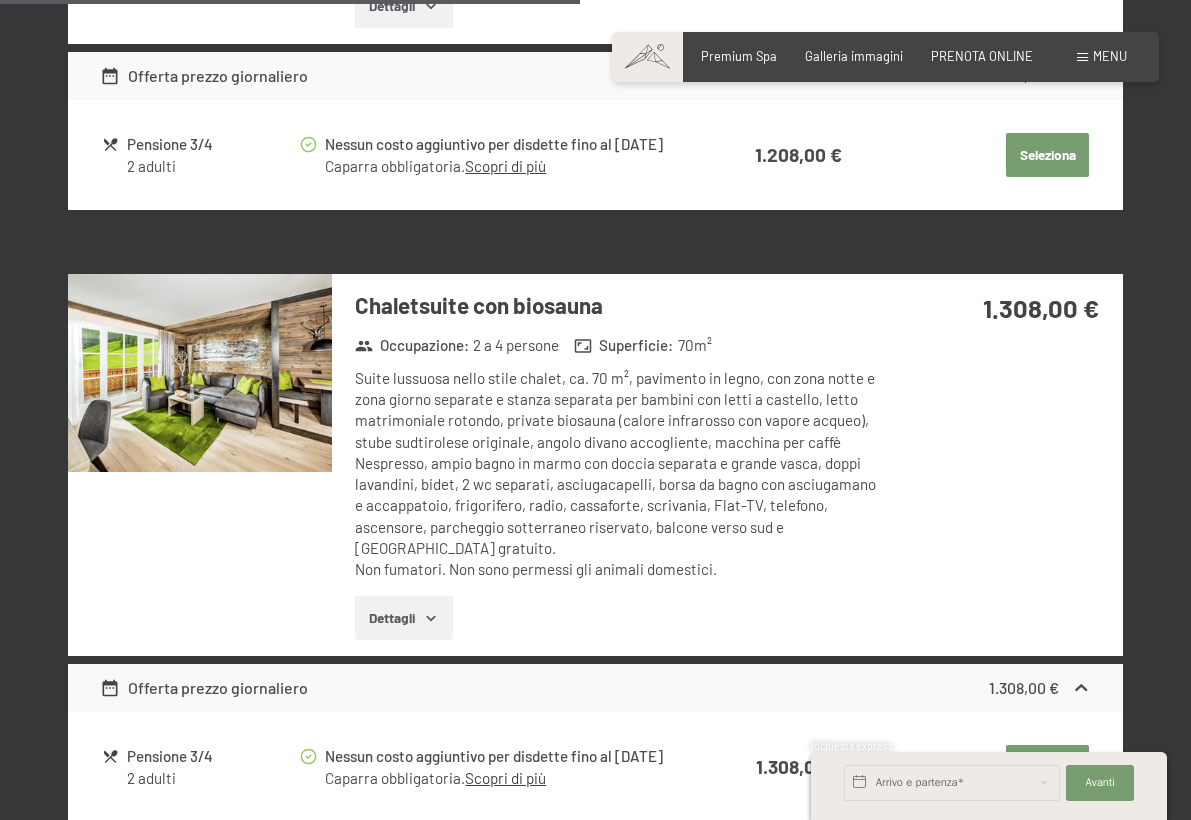 scroll, scrollTop: 2654, scrollLeft: 0, axis: vertical 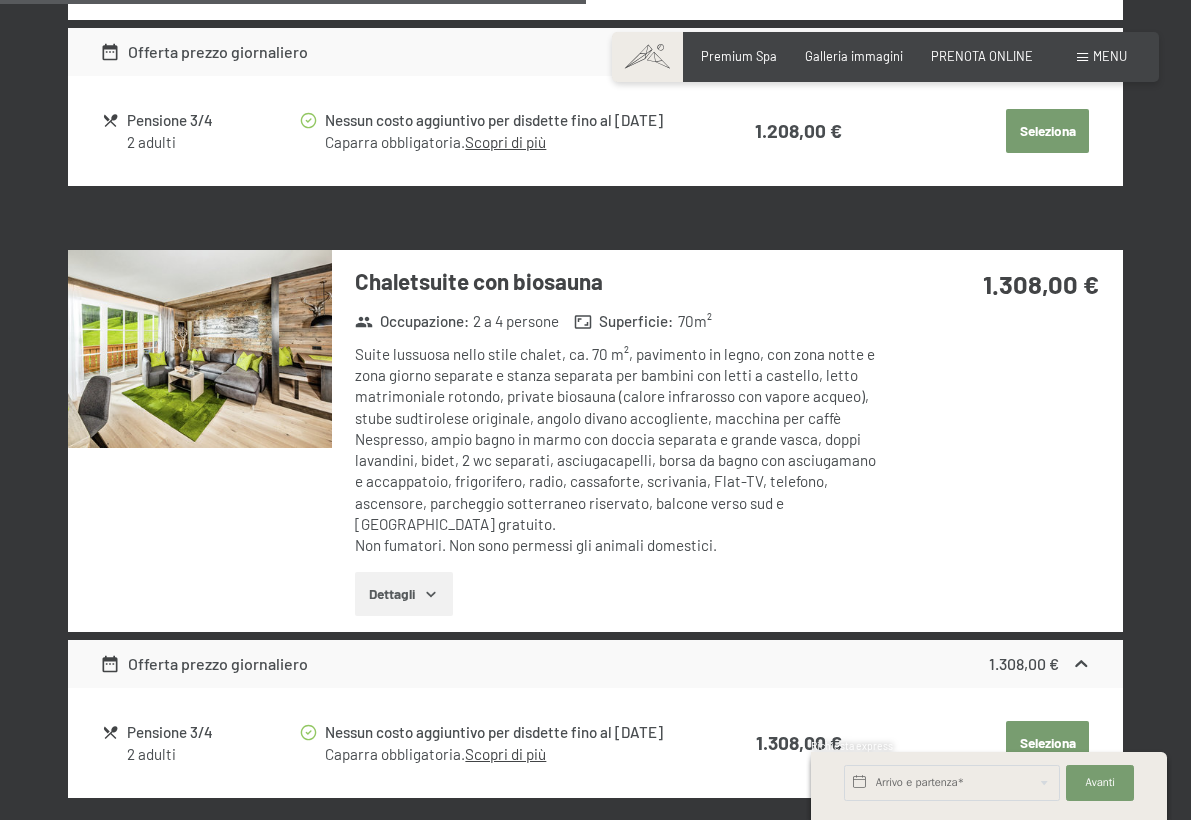 click at bounding box center [200, 349] 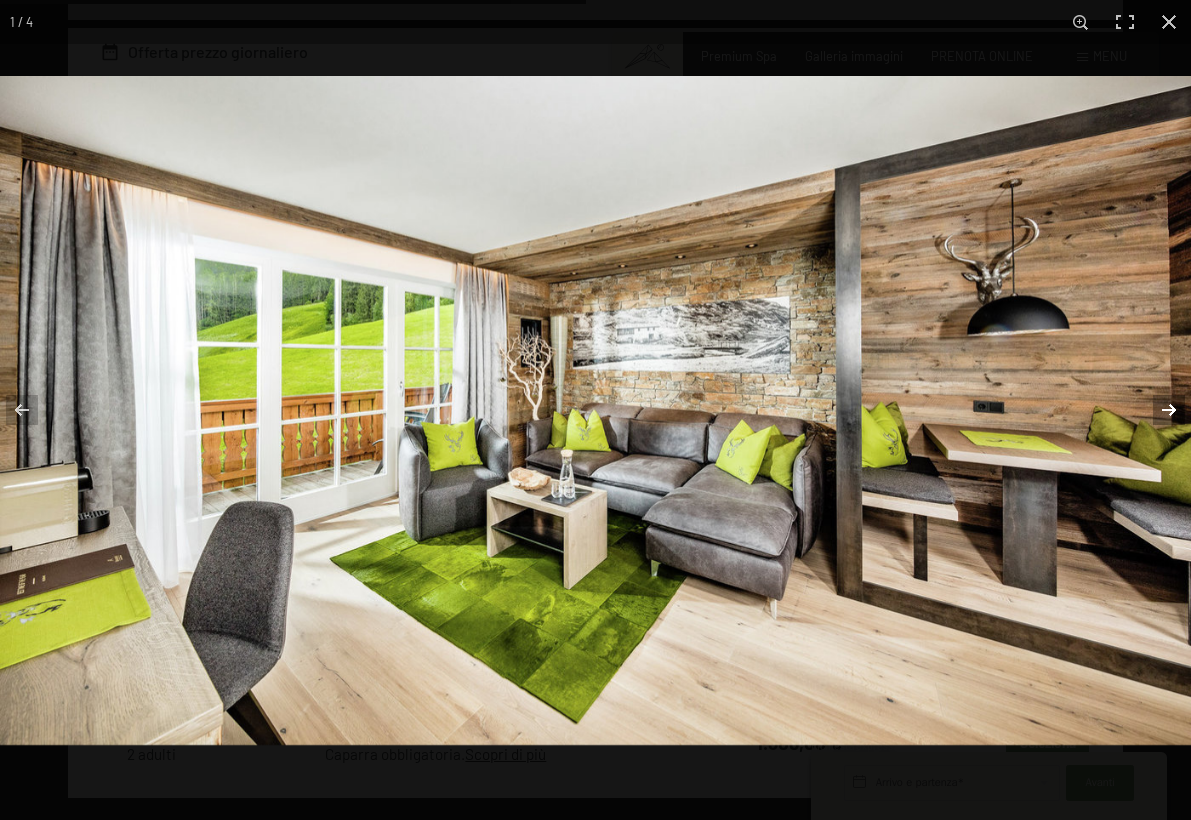 click at bounding box center (1156, 410) 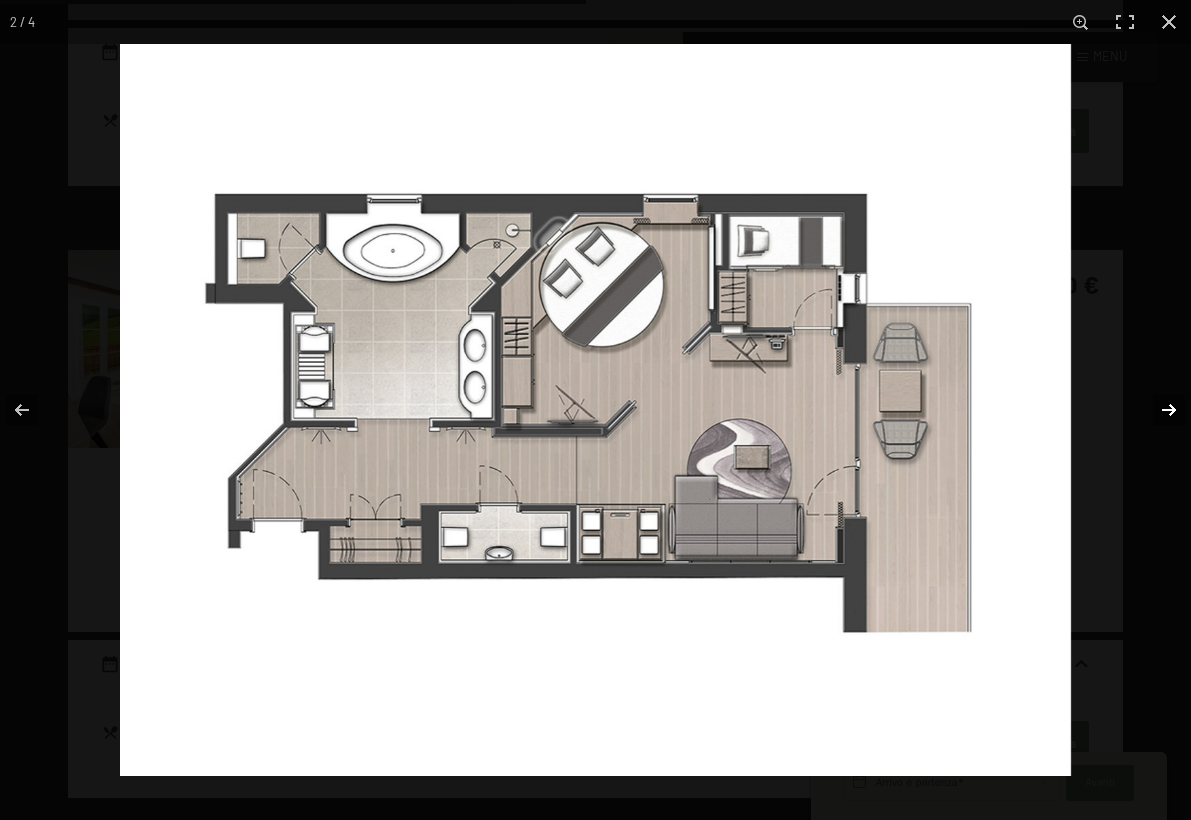 click at bounding box center (1156, 410) 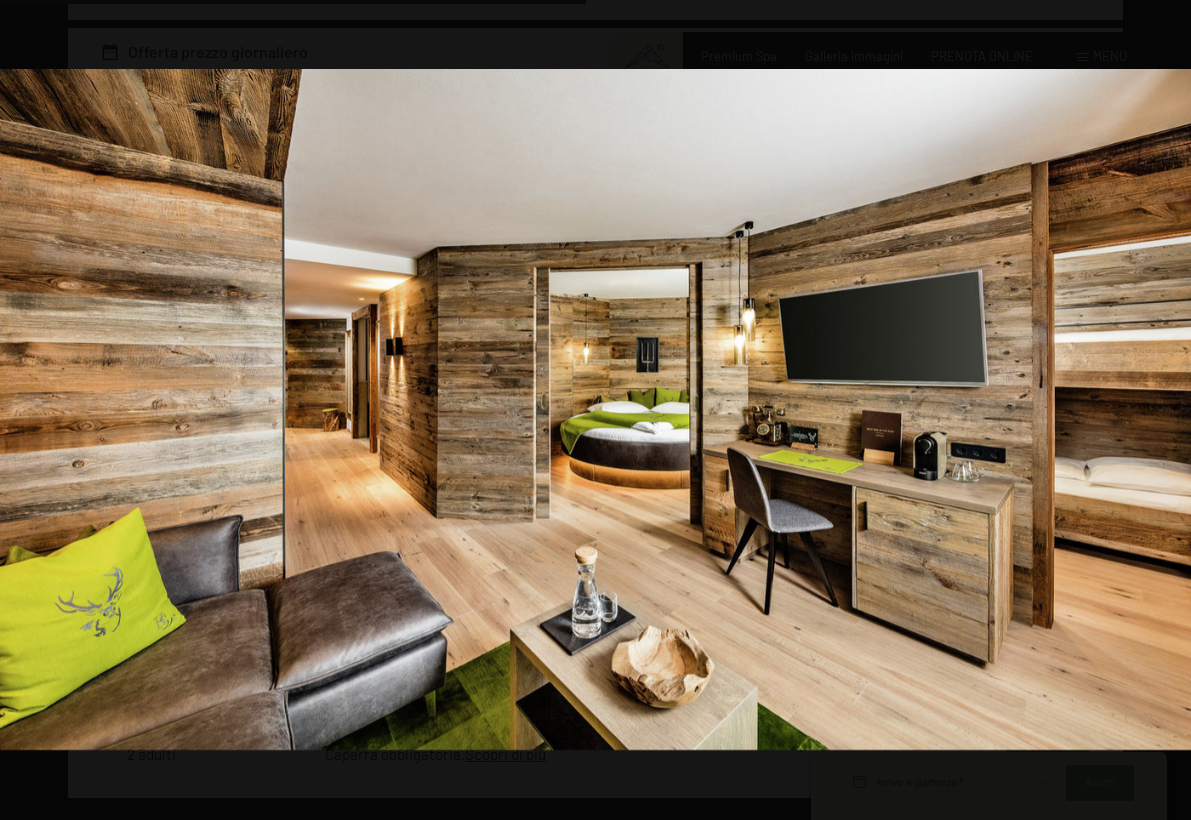 click at bounding box center [1156, 410] 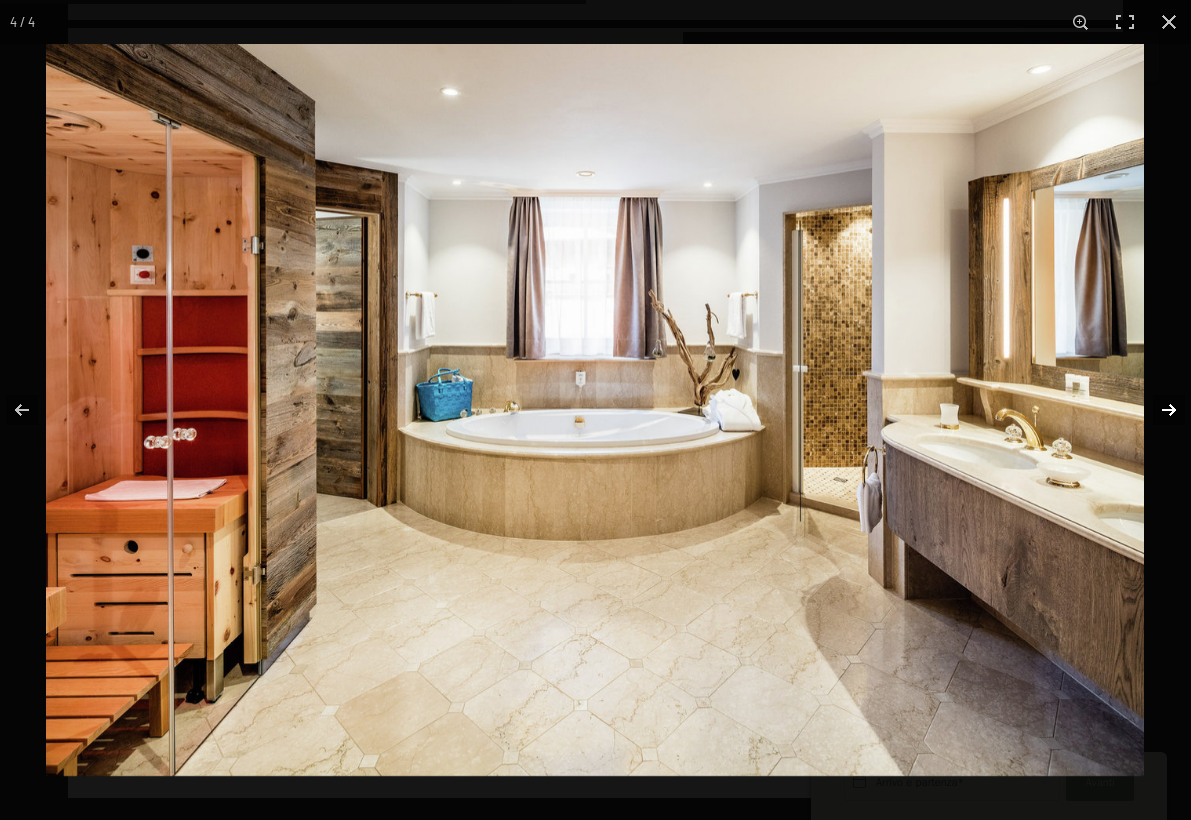 click at bounding box center [1156, 410] 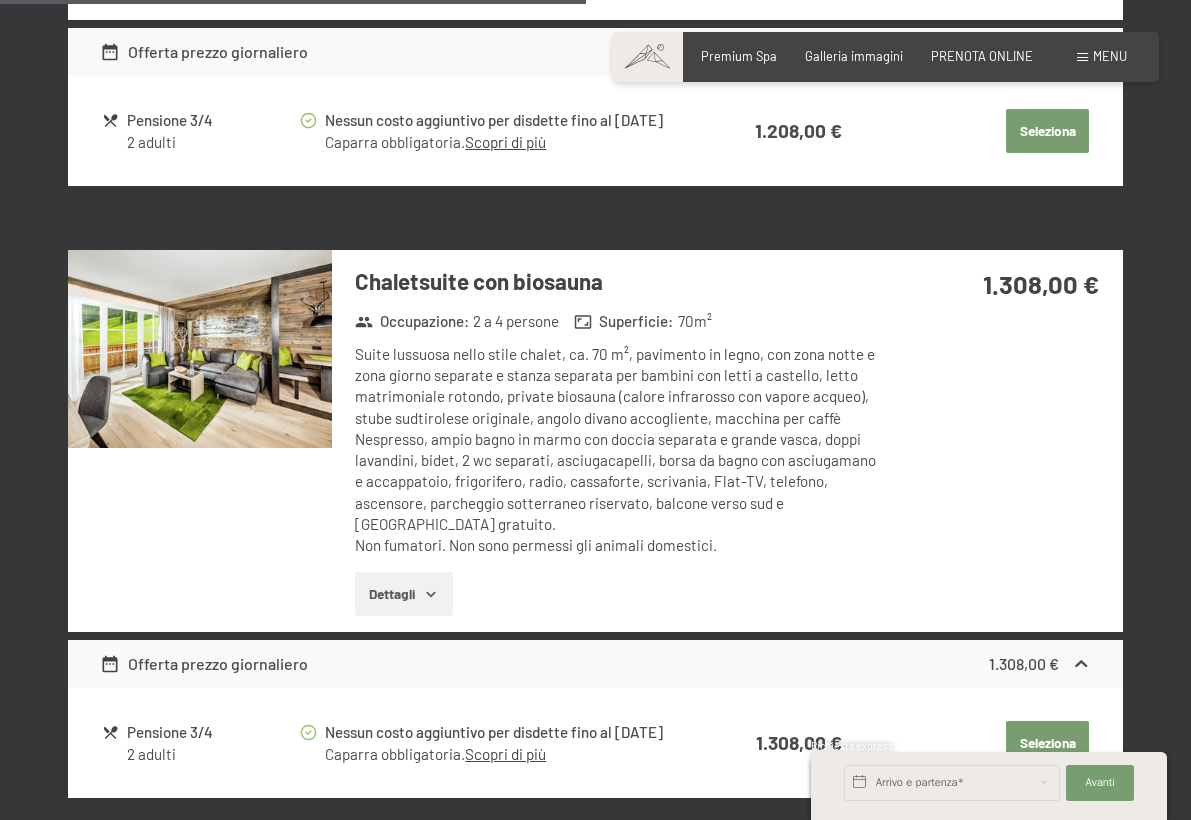 click at bounding box center (0, 0) 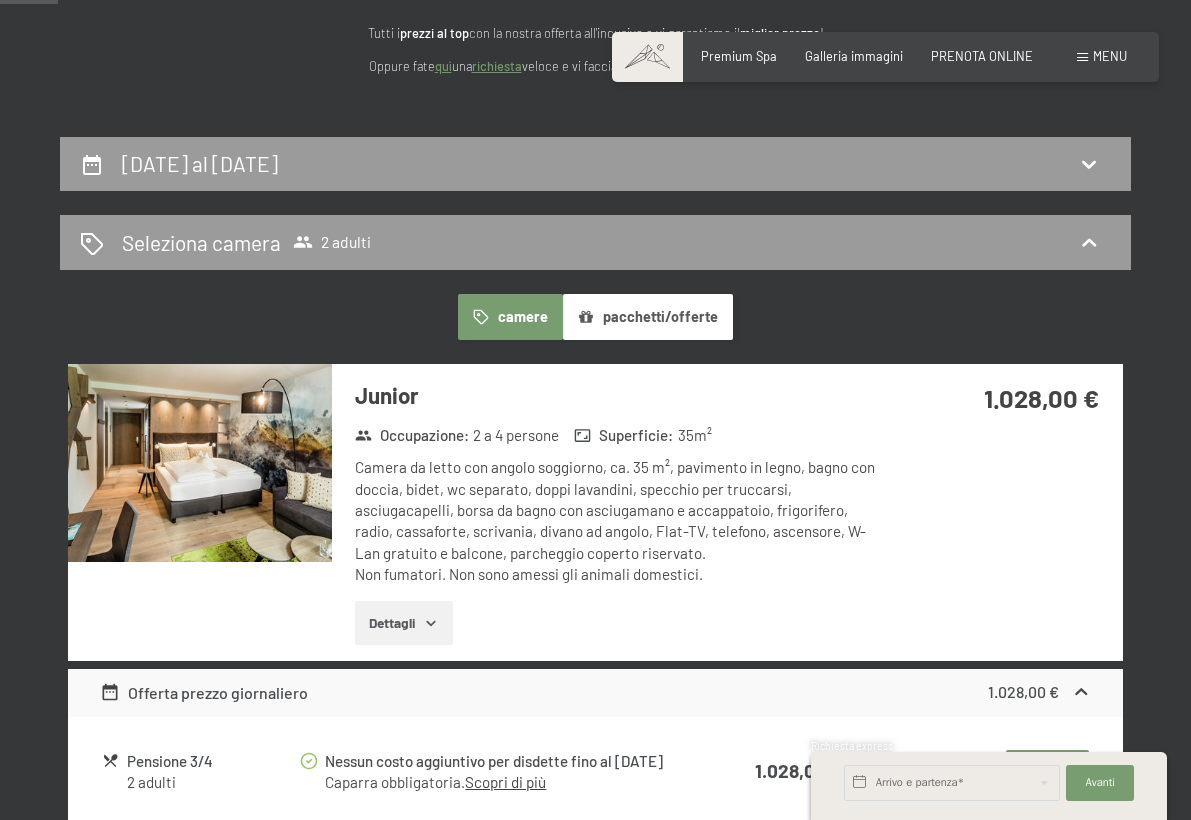 scroll, scrollTop: 265, scrollLeft: 0, axis: vertical 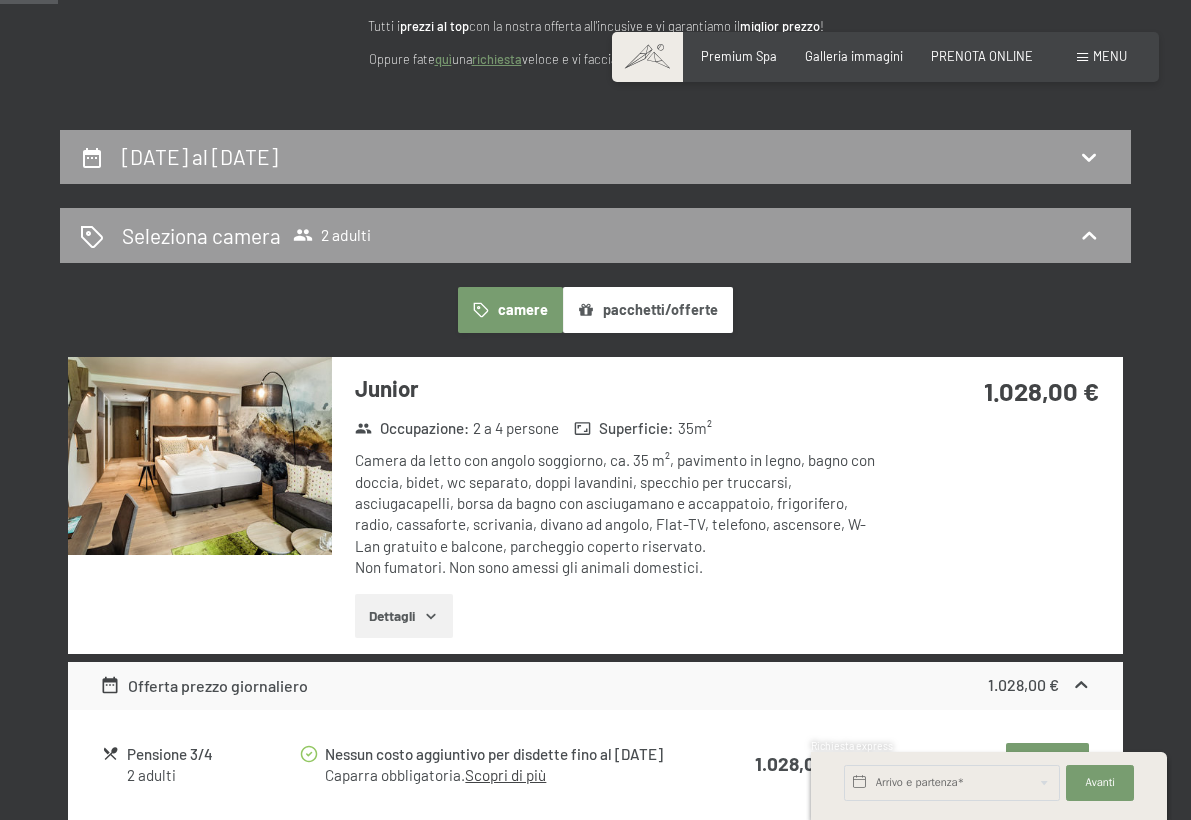 click on "Dettagli" at bounding box center [403, 616] 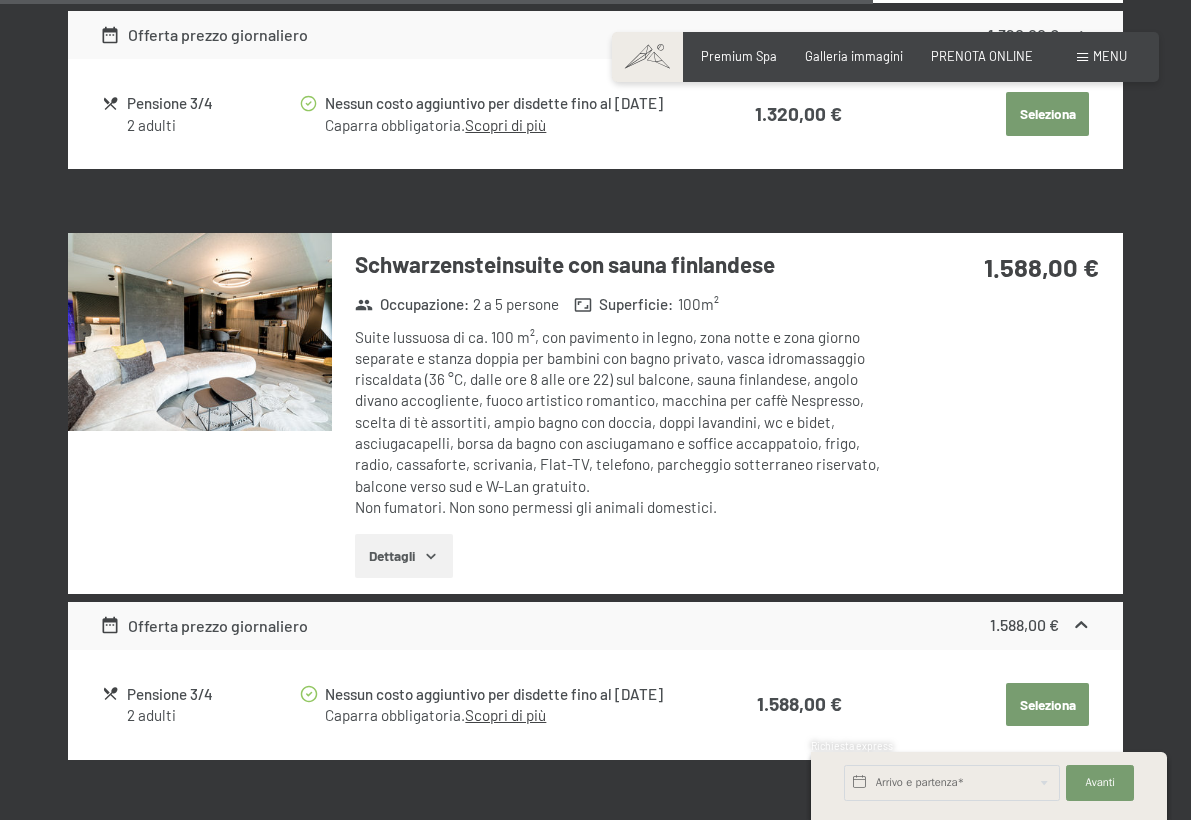 scroll, scrollTop: 4129, scrollLeft: 0, axis: vertical 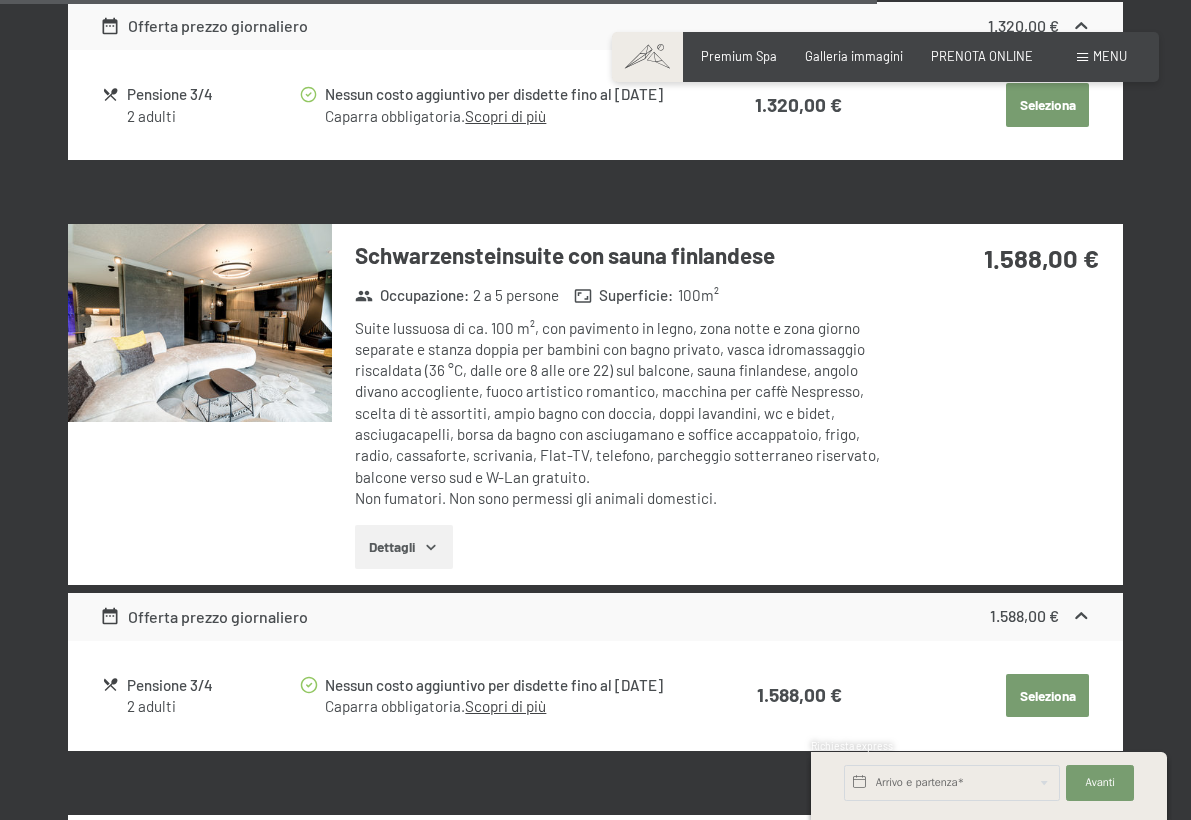 click at bounding box center (200, 323) 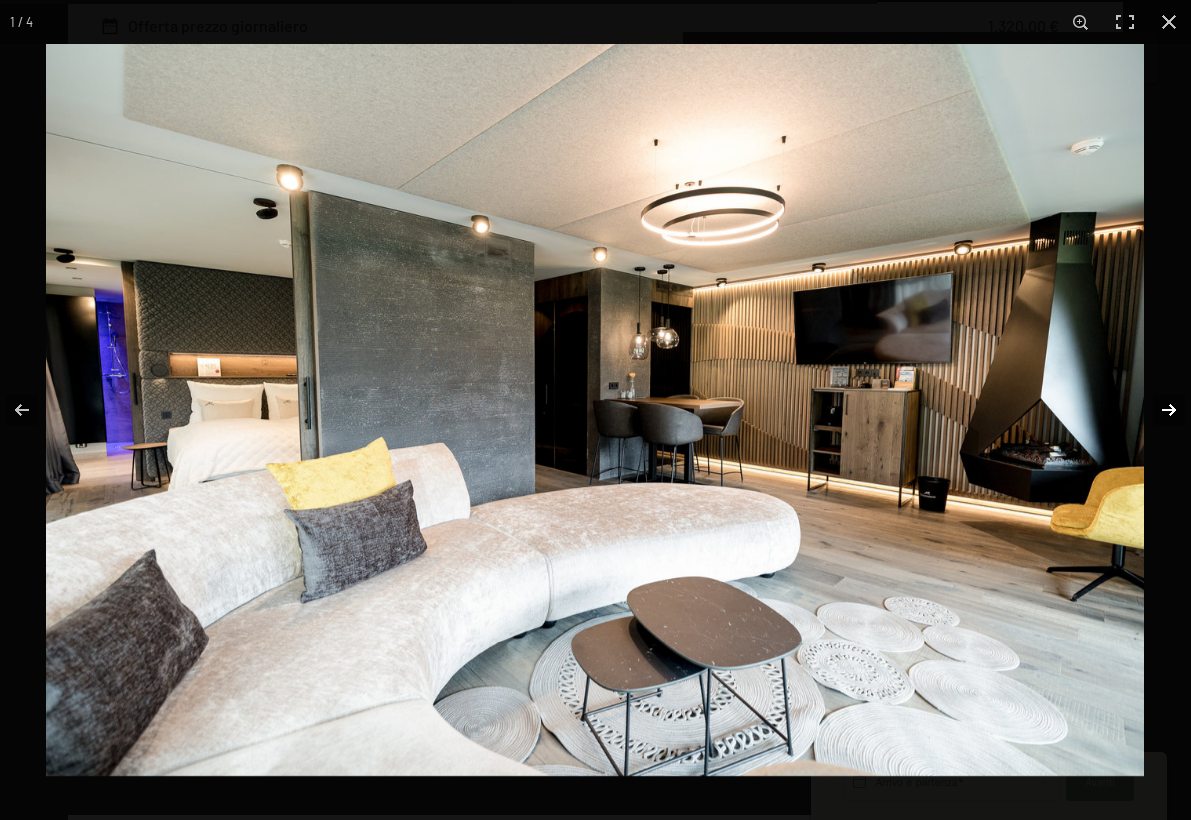 click at bounding box center (1156, 410) 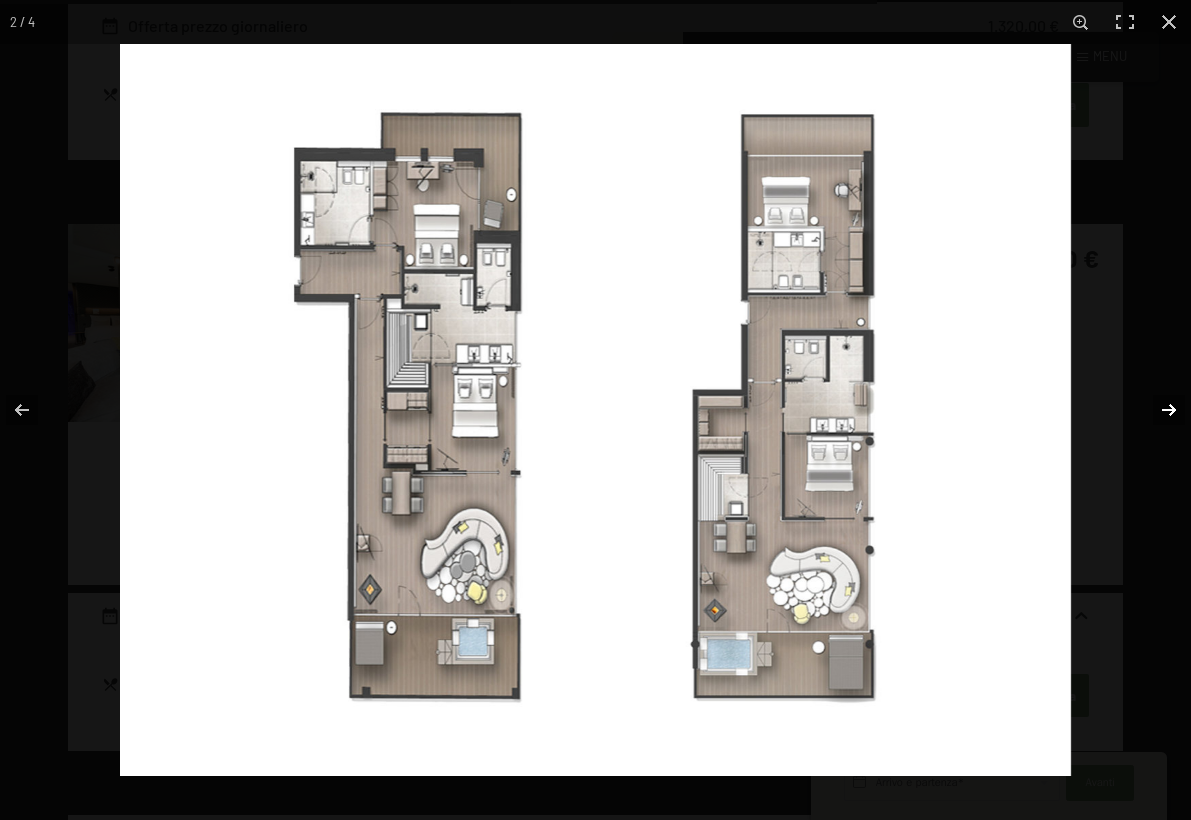 click at bounding box center (1156, 410) 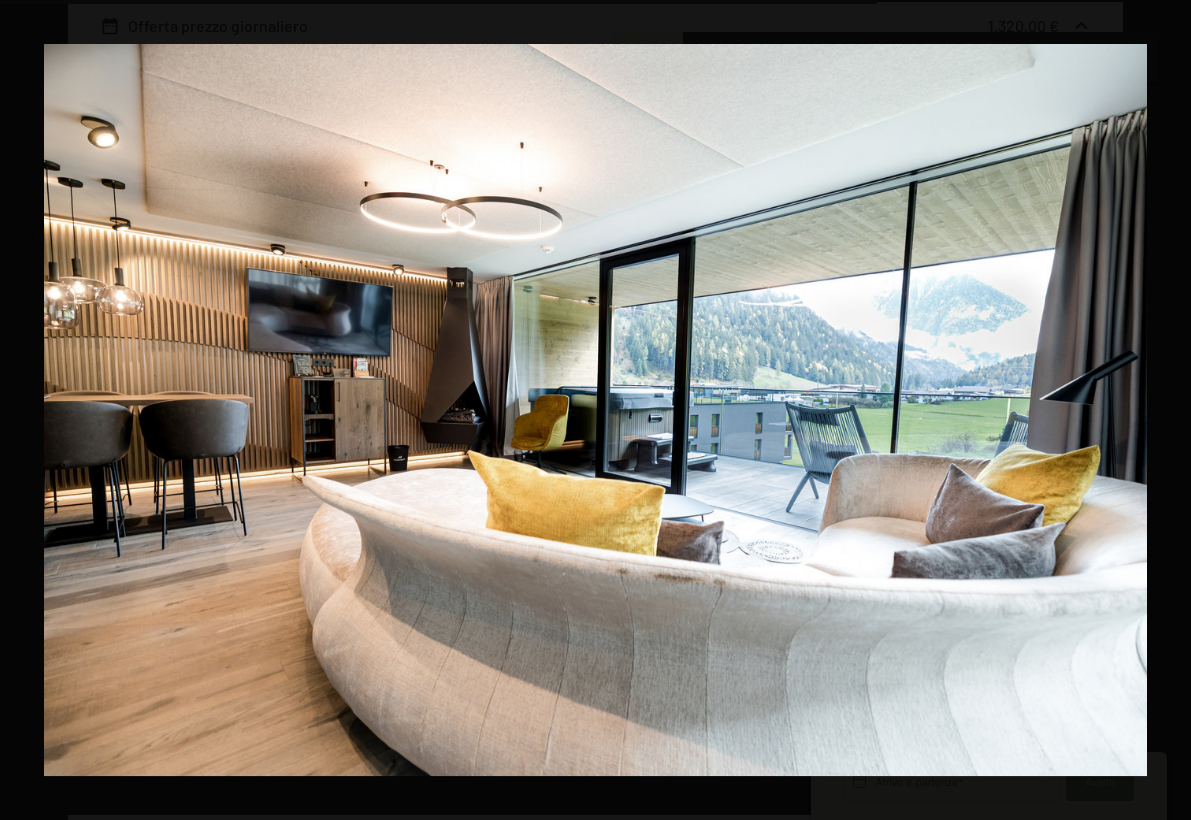click at bounding box center (1156, 410) 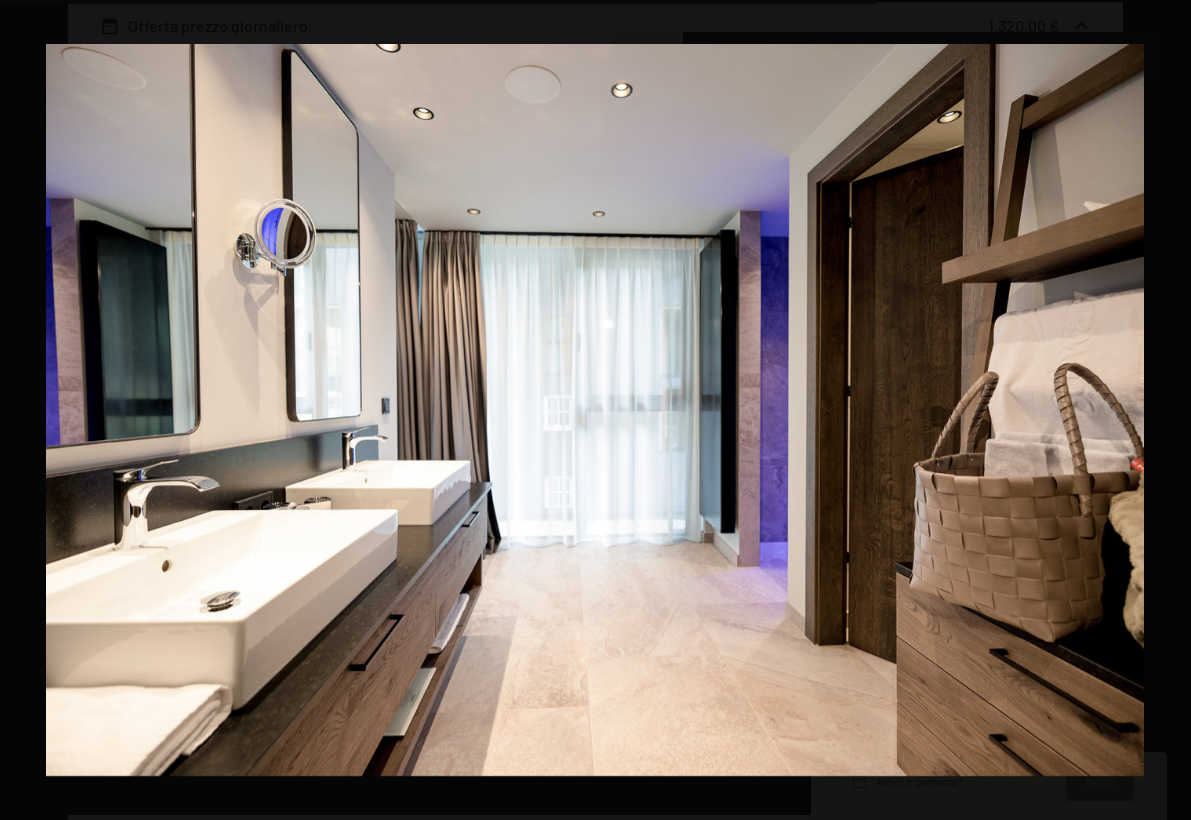 click at bounding box center (1156, 410) 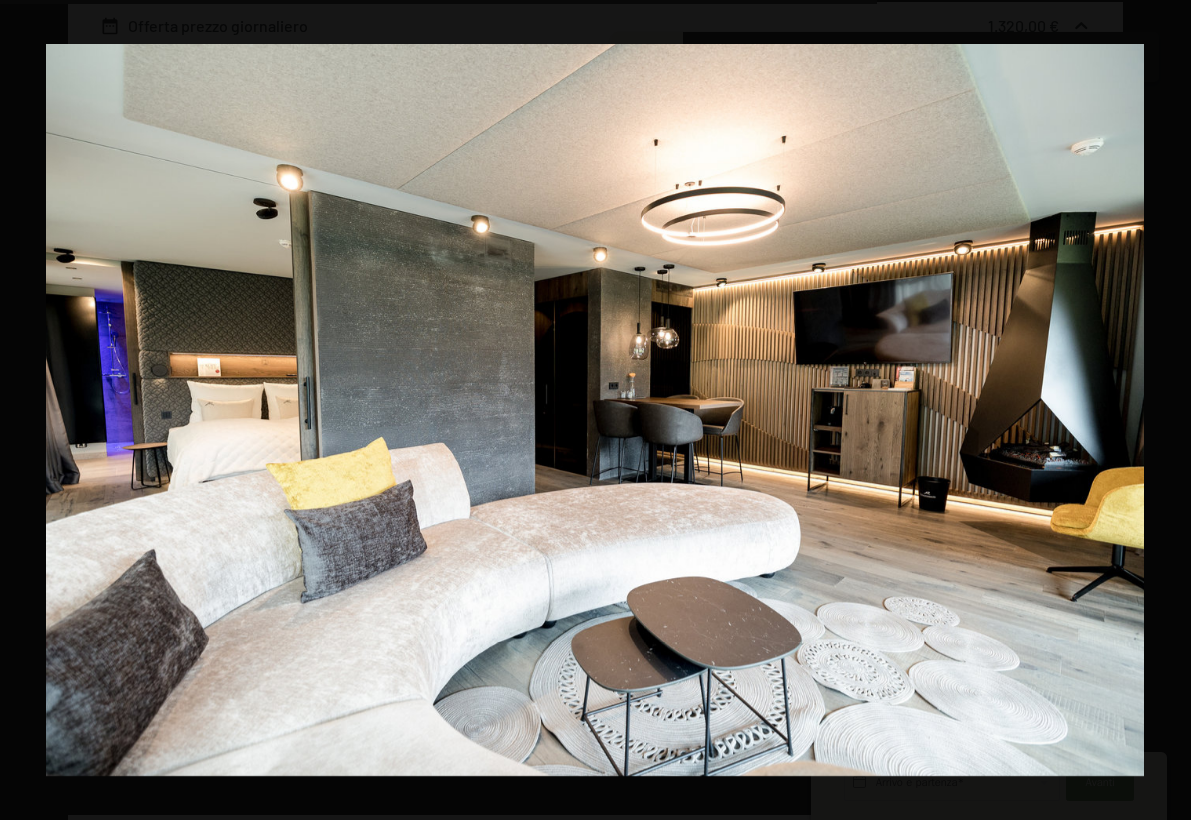 click at bounding box center [1156, 410] 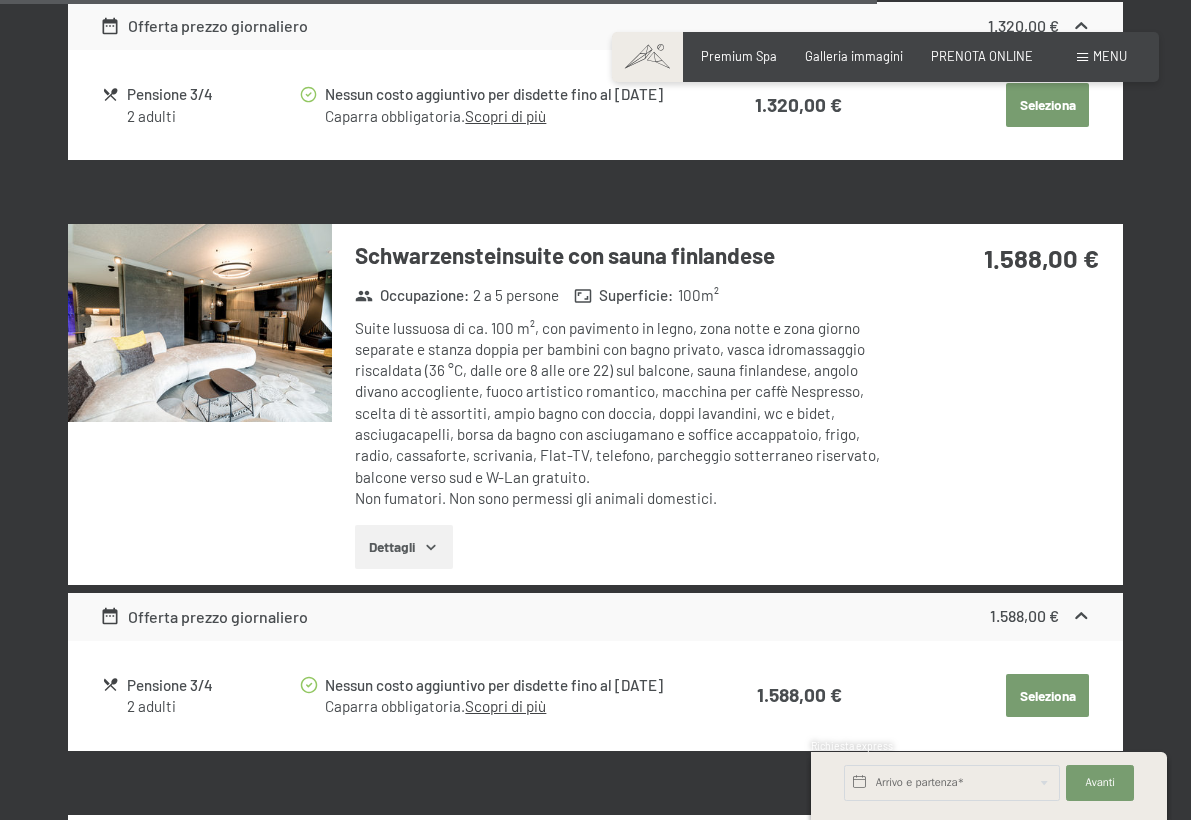 click at bounding box center [0, 0] 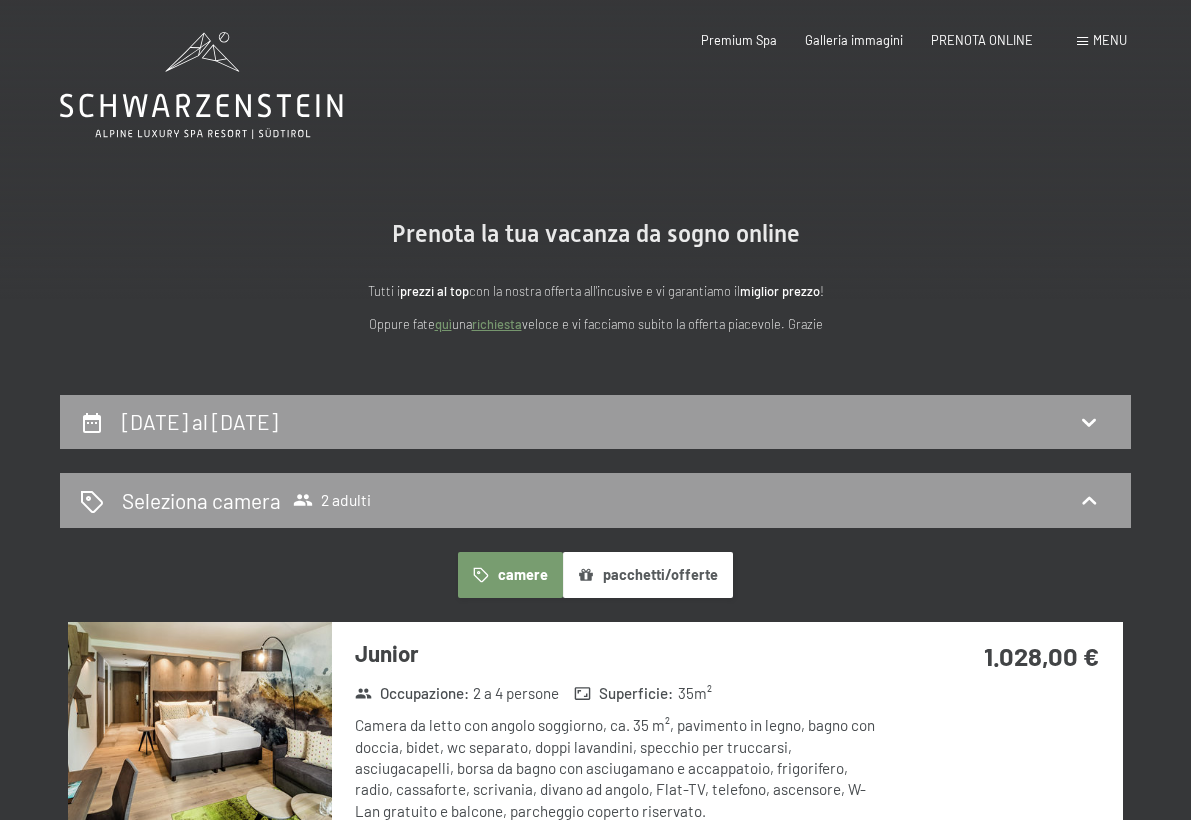 scroll, scrollTop: 0, scrollLeft: 0, axis: both 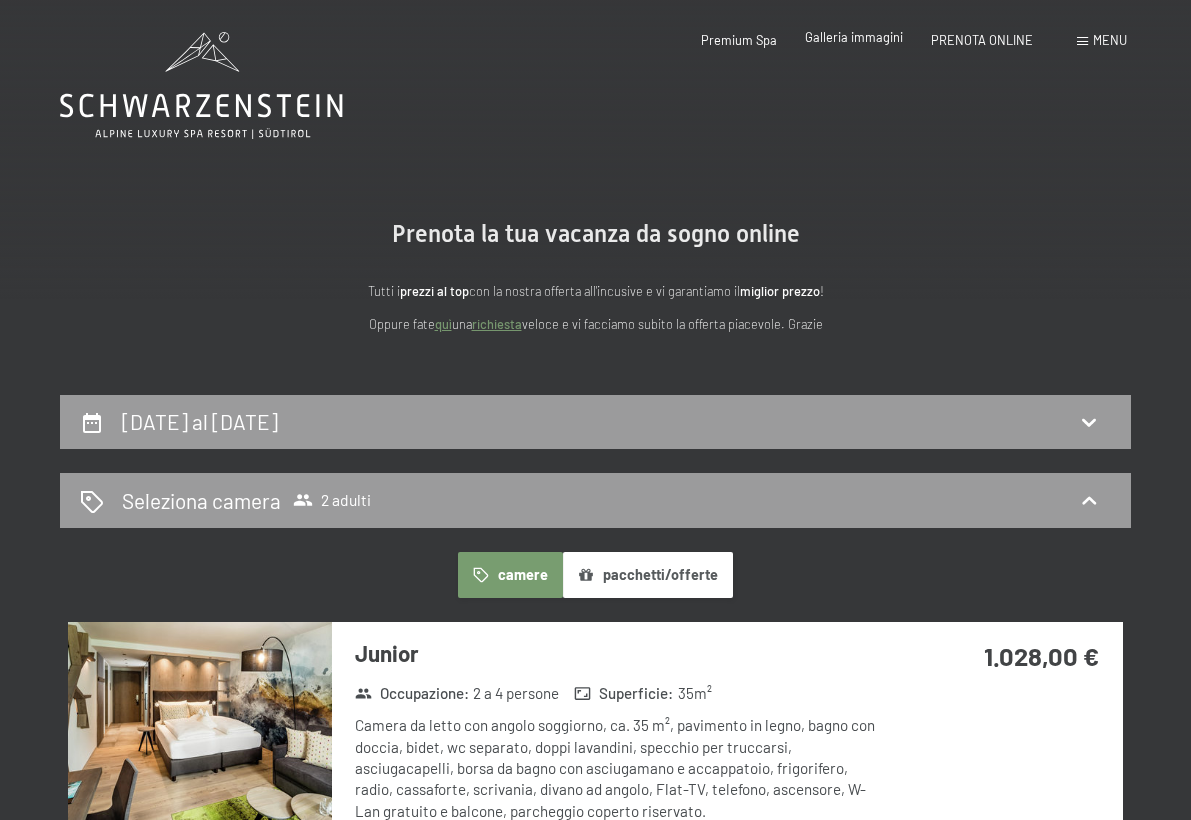 click on "Galleria immagini" at bounding box center [854, 37] 